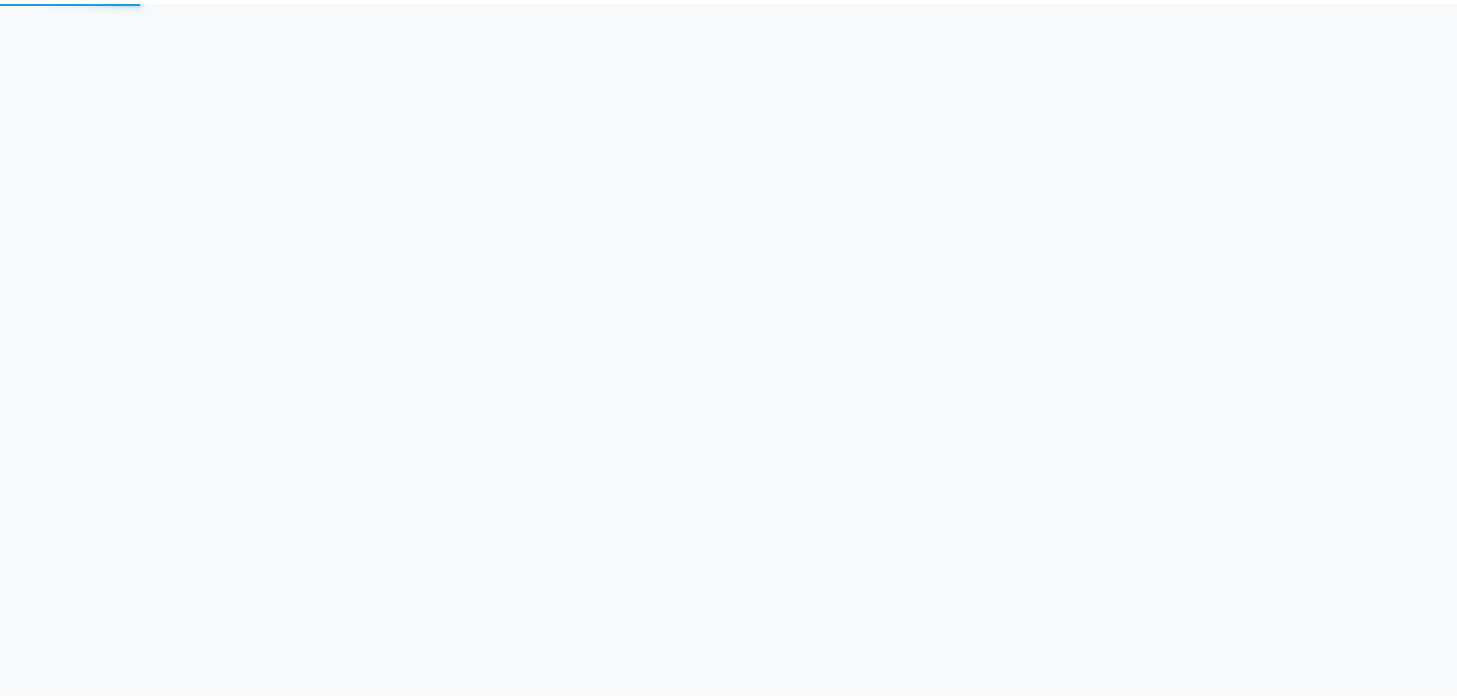scroll, scrollTop: 0, scrollLeft: 0, axis: both 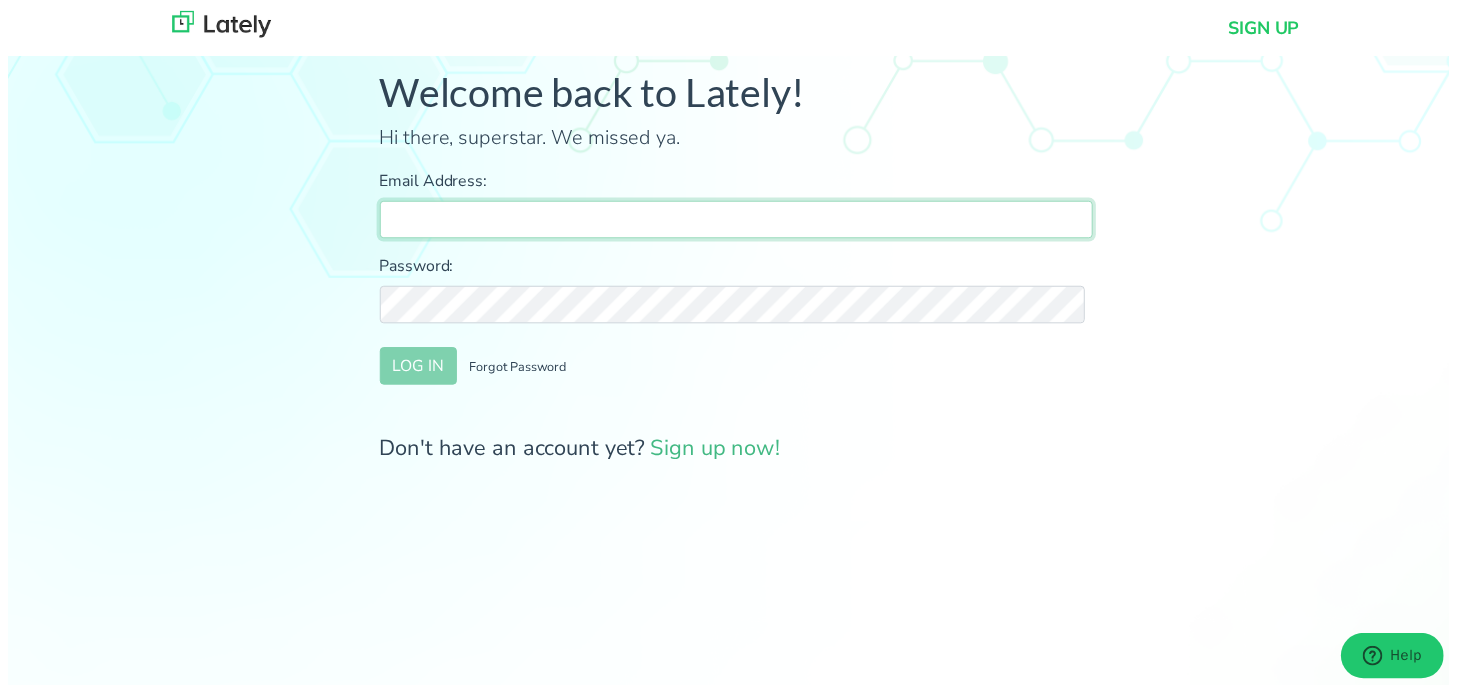 click on "Email Address:" at bounding box center (736, 222) 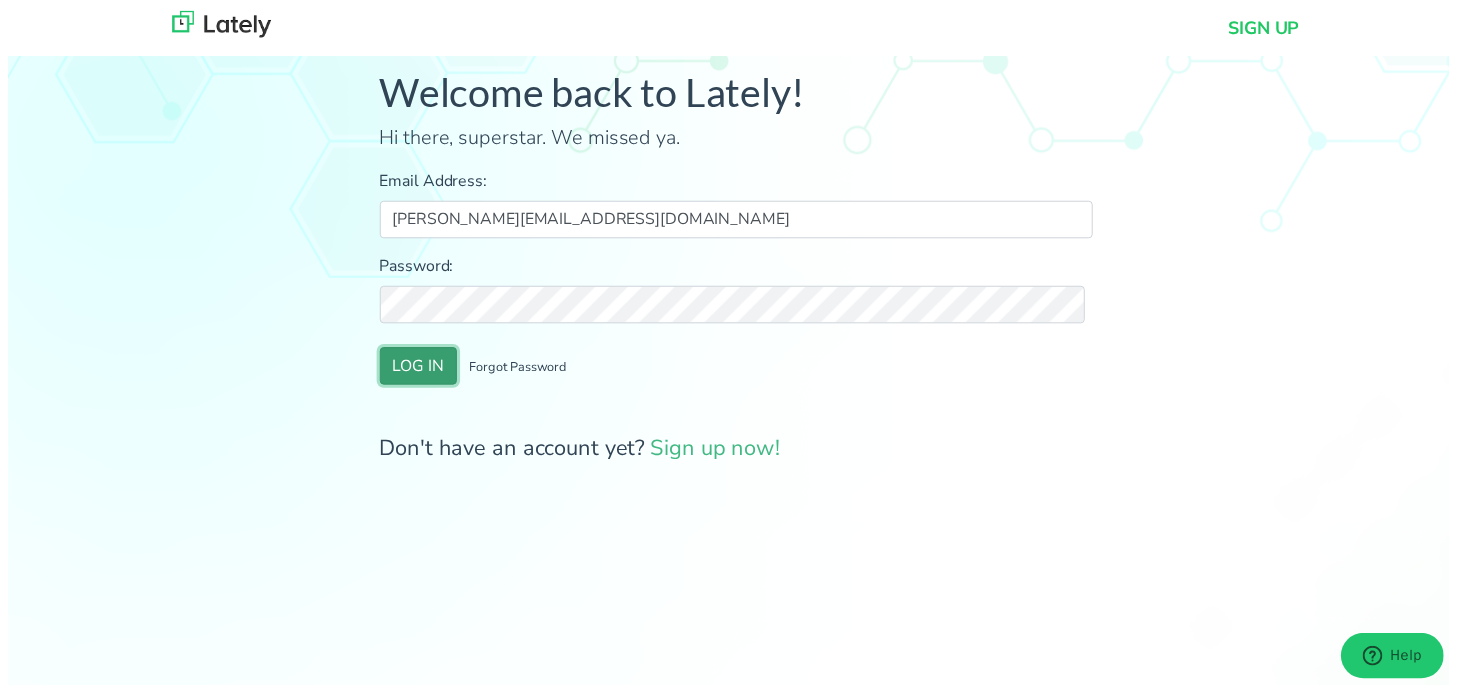 click on "LOG IN" at bounding box center [415, 370] 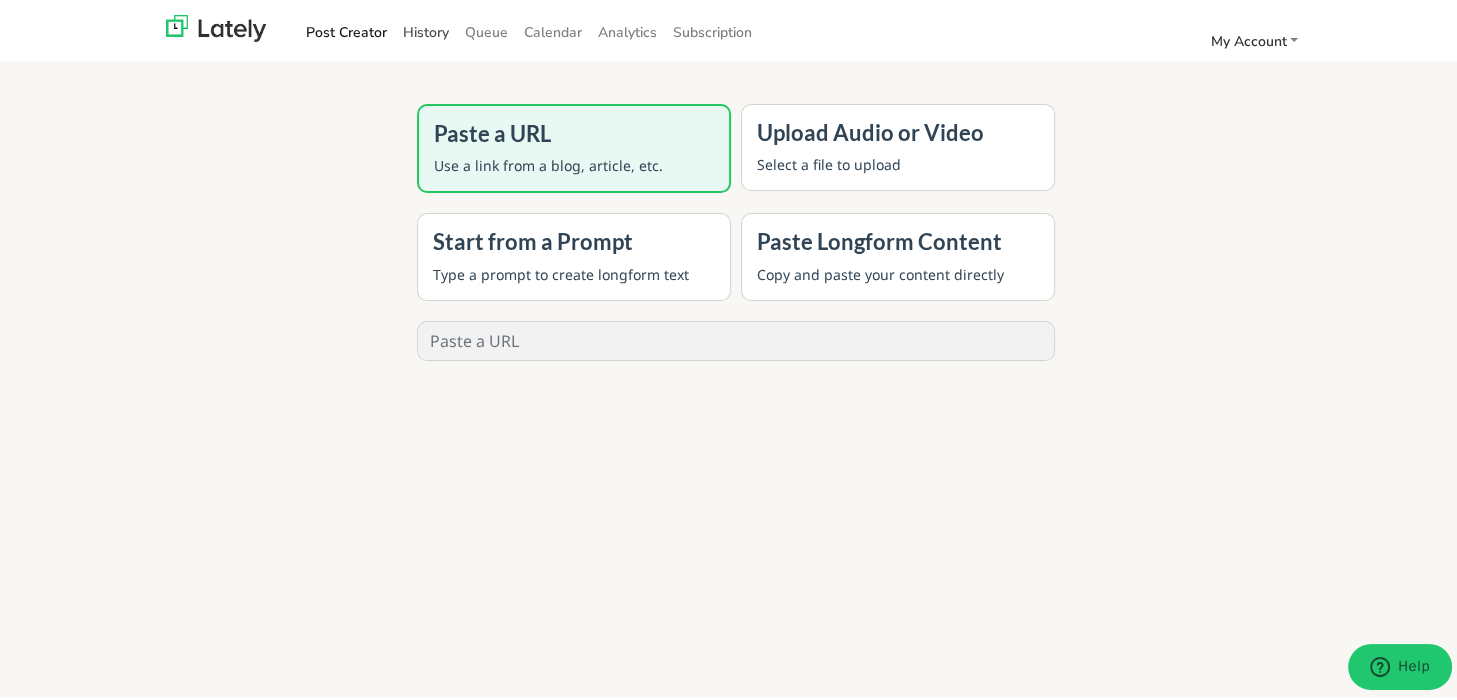 click on "History" at bounding box center (426, 28) 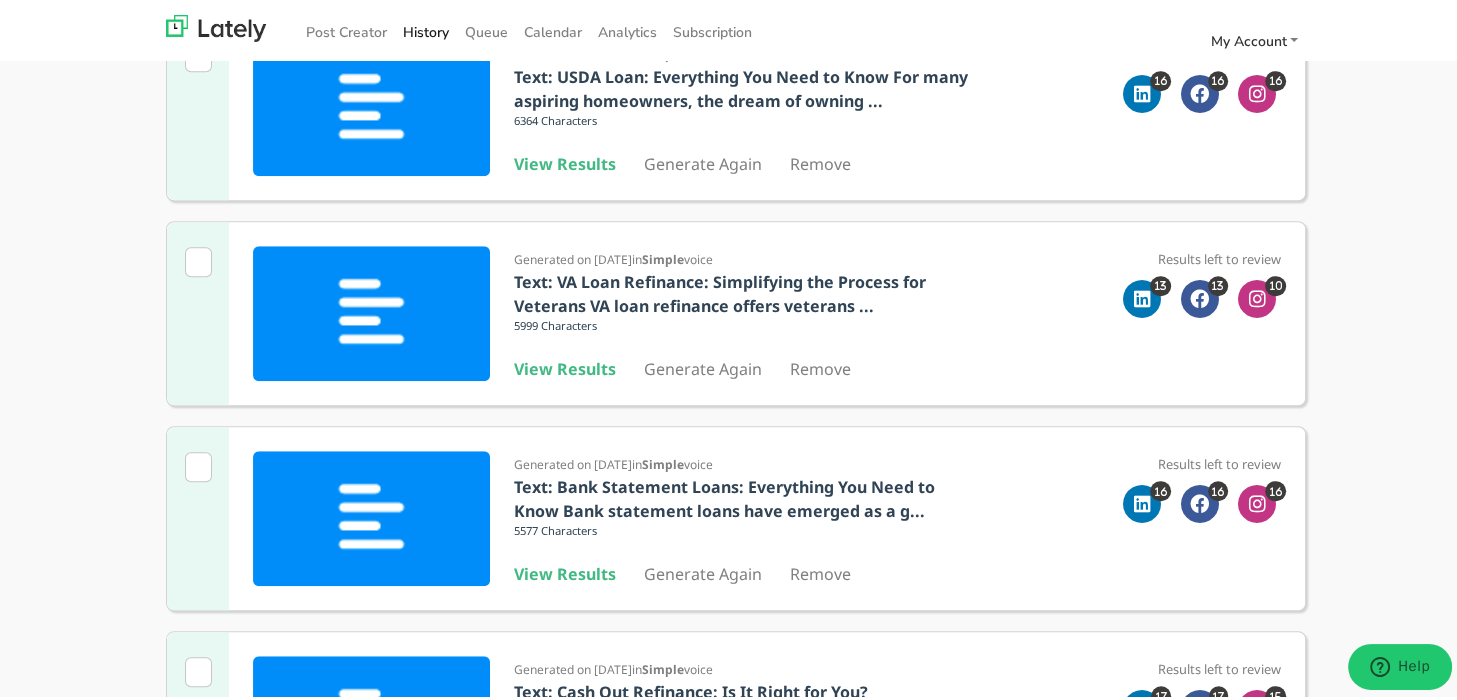 scroll, scrollTop: 1682, scrollLeft: 0, axis: vertical 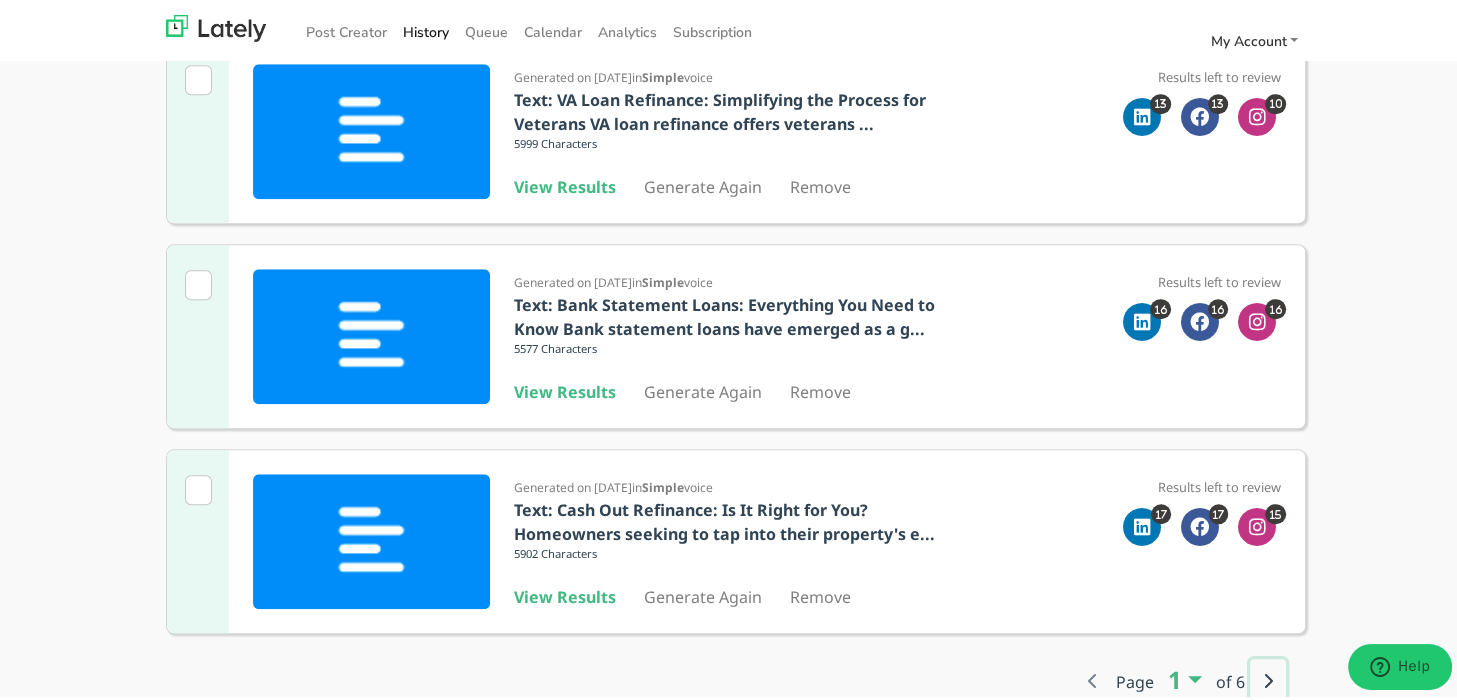 click at bounding box center [1268, 677] 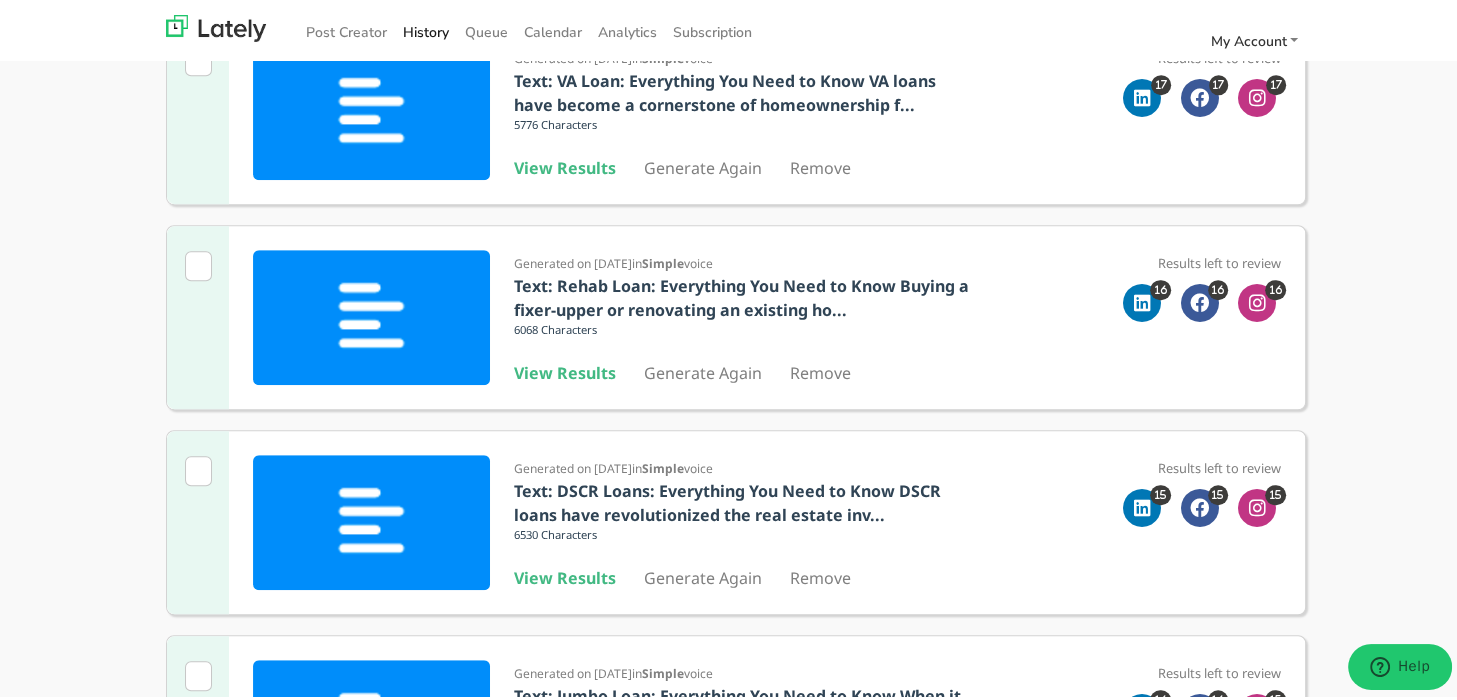 scroll, scrollTop: 1082, scrollLeft: 0, axis: vertical 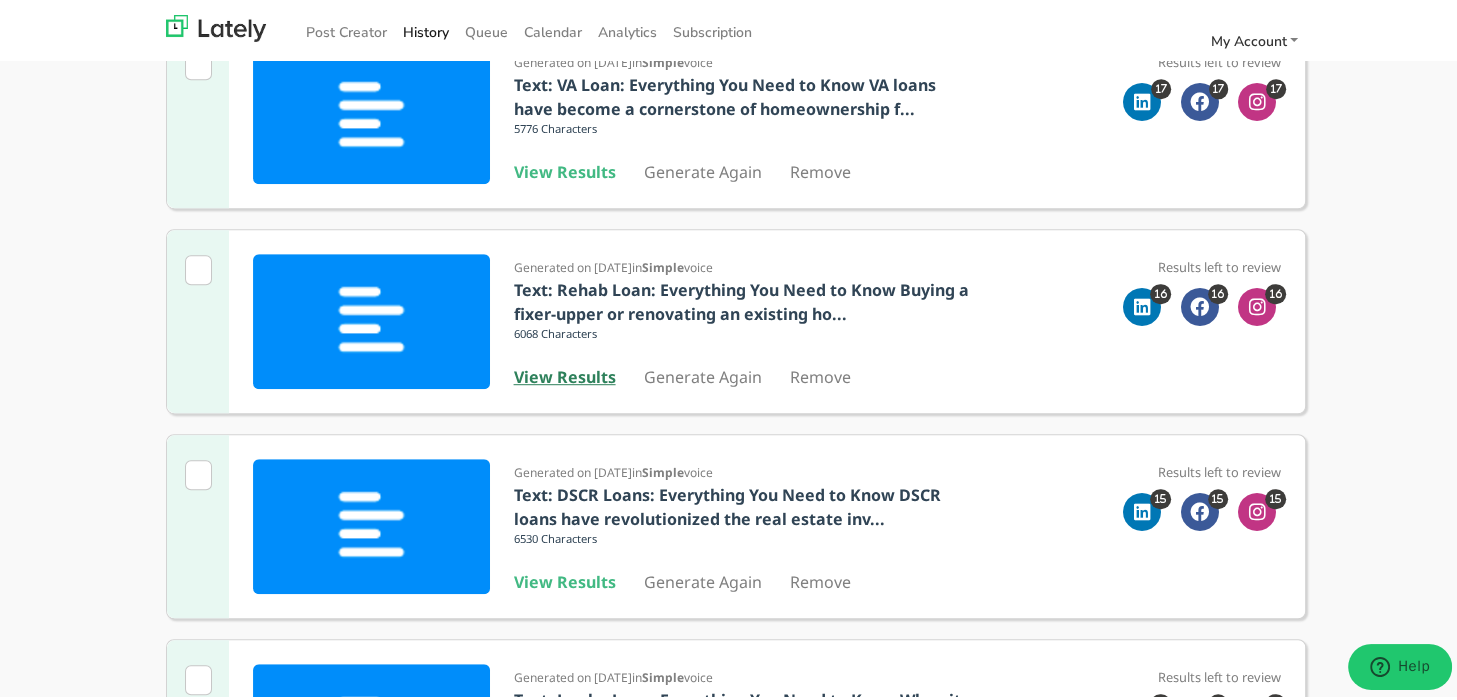 click on "View Results" at bounding box center [565, 373] 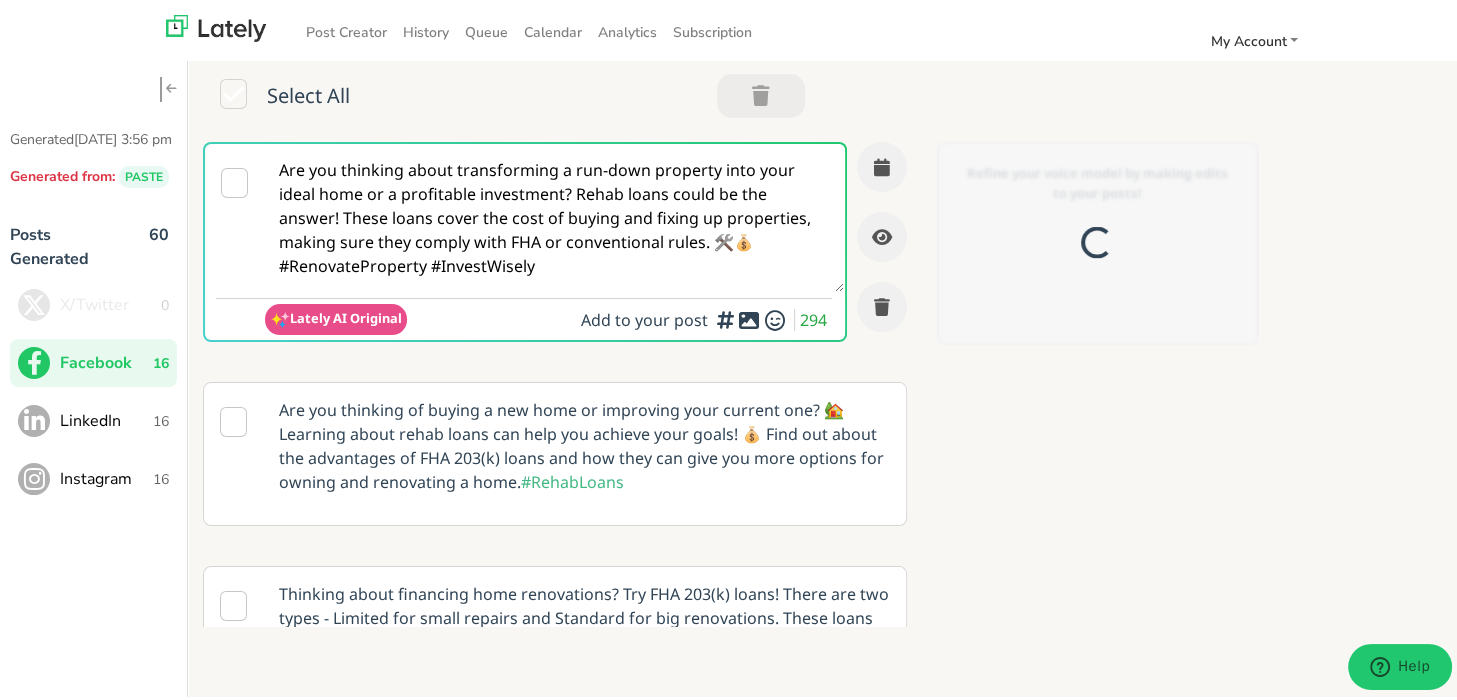 click on "Are you thinking about transforming a run-down property into your ideal home or a profitable investment? Rehab loans could be the answer! These loans cover the cost of buying and fixing up properties, making sure they comply with FHA or conventional rules. 🛠️💰 #RenovateProperty #InvestWisely" at bounding box center [554, 214] 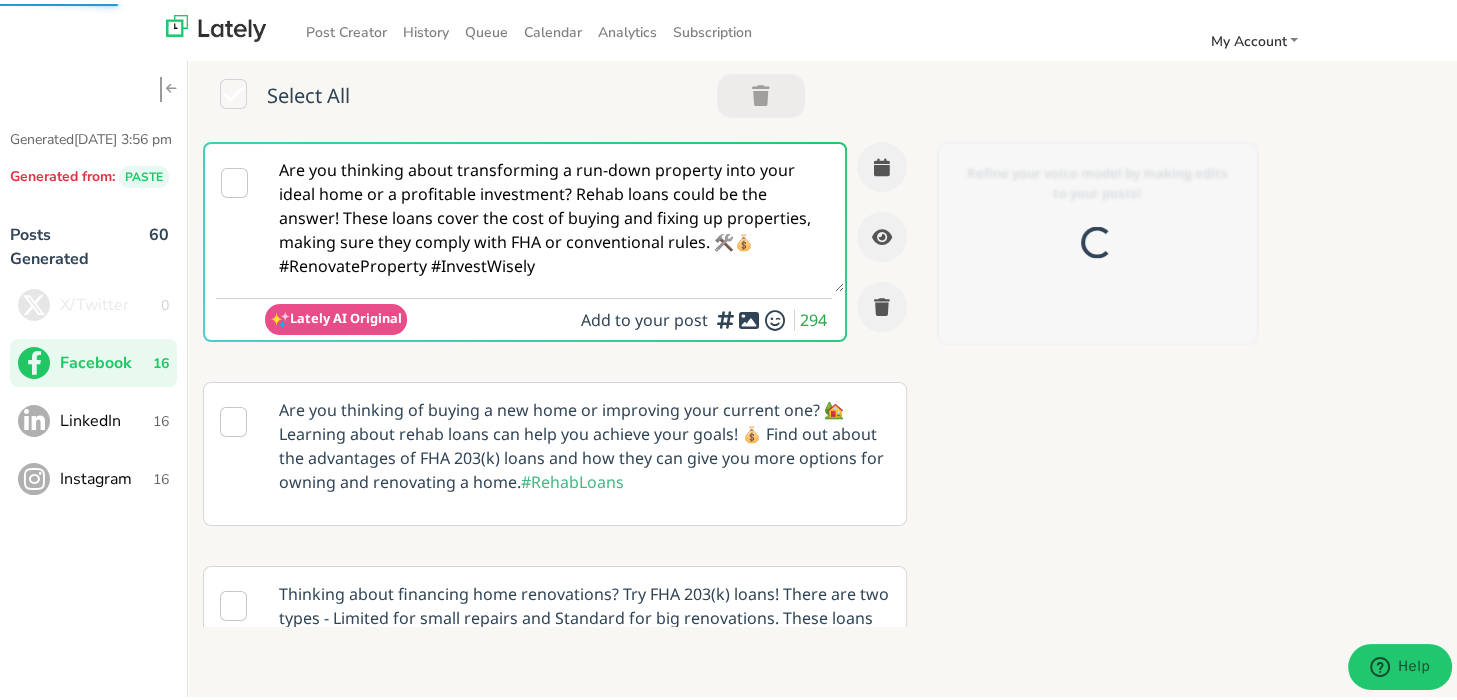 click on "Are you thinking about transforming a run-down property into your ideal home or a profitable investment? Rehab loans could be the answer! These loans cover the cost of buying and fixing up properties, making sure they comply with FHA or conventional rules. 🛠️💰 #RenovateProperty #InvestWisely" at bounding box center (554, 214) 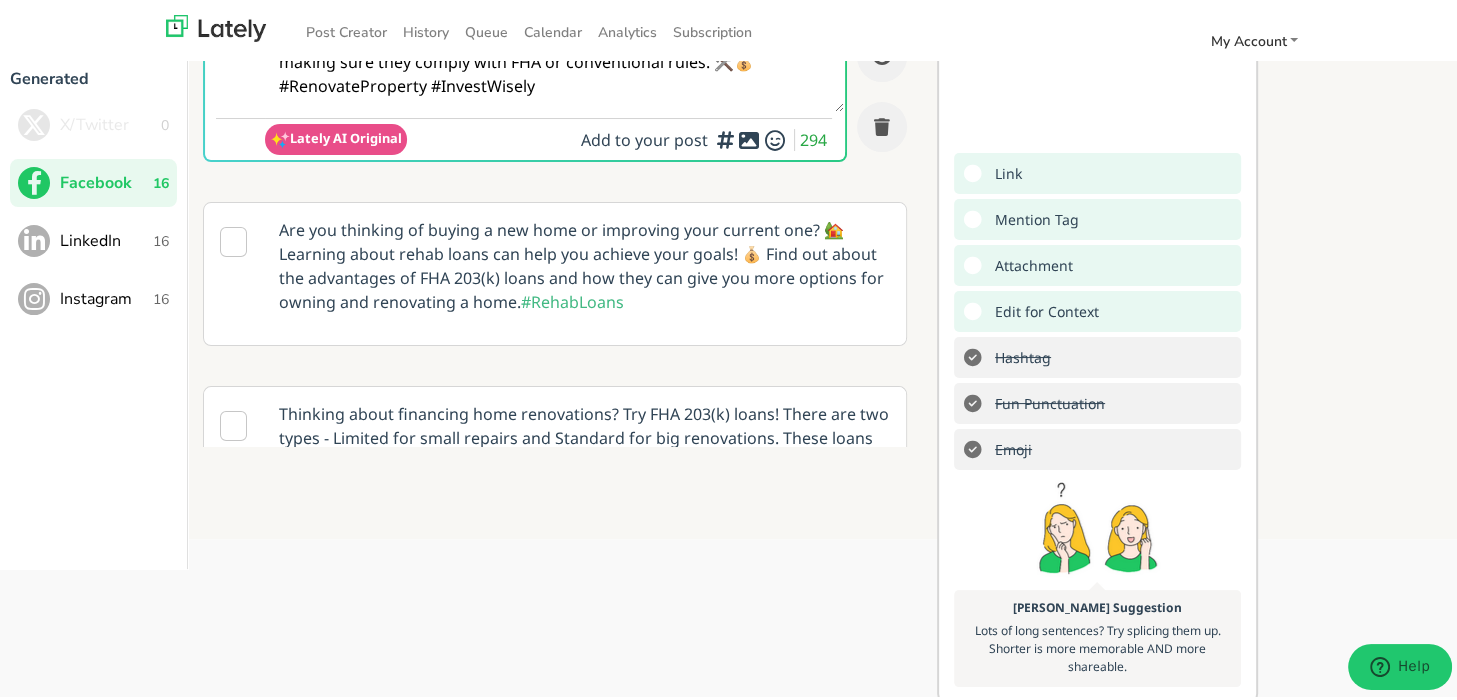 click on "LinkedIn" at bounding box center [106, 237] 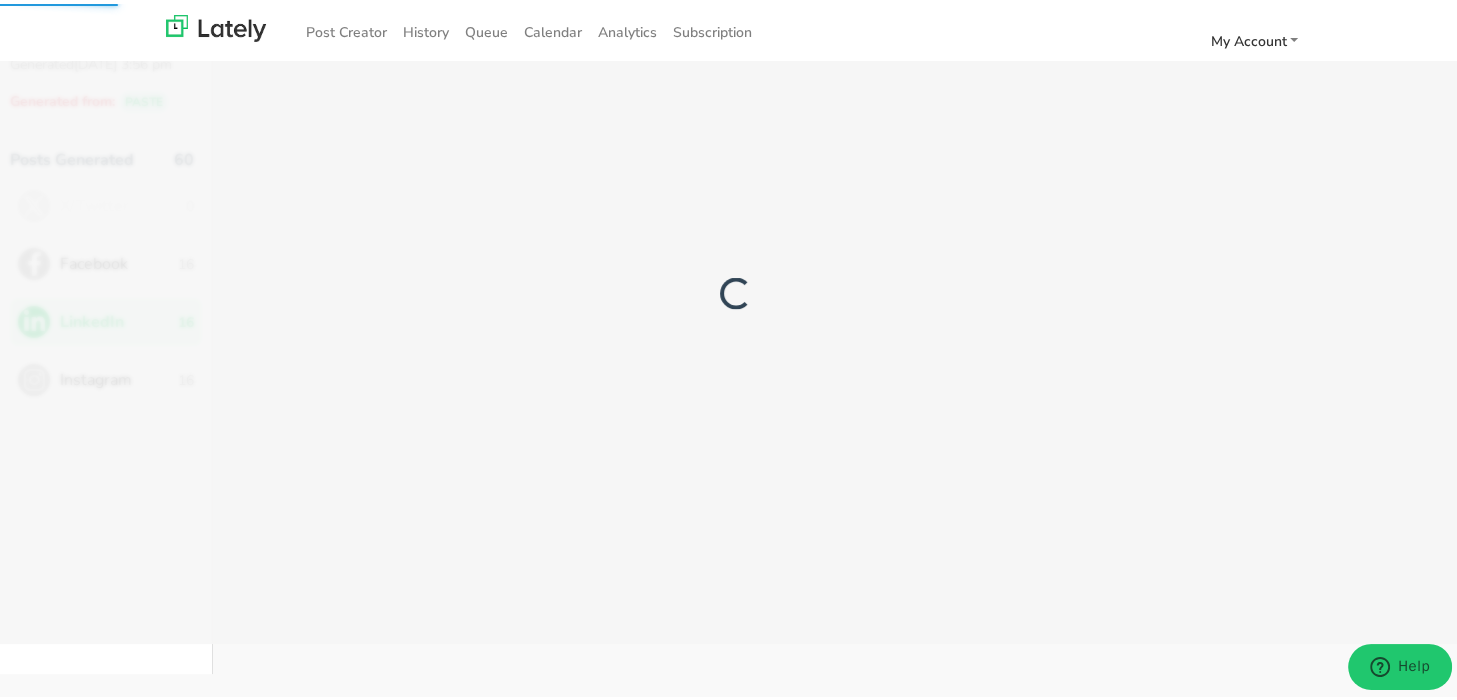 scroll, scrollTop: 75, scrollLeft: 0, axis: vertical 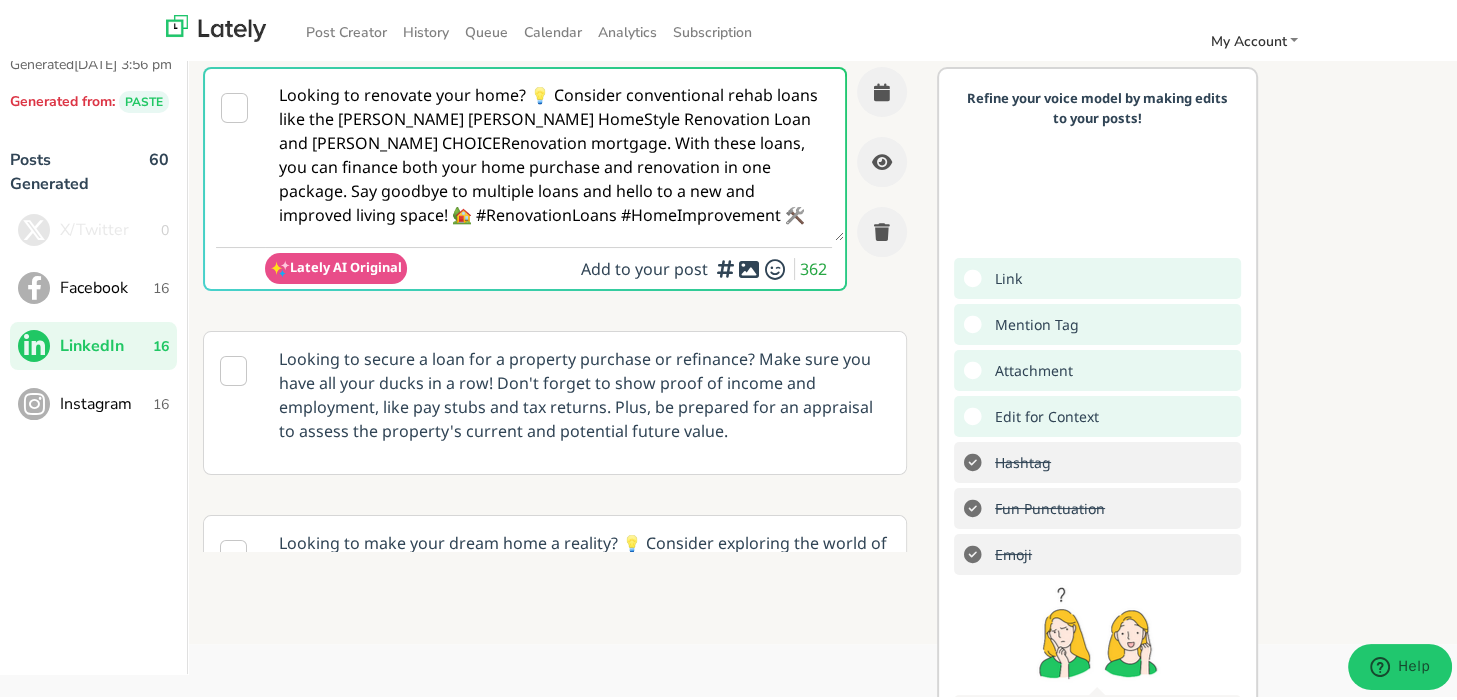 click on "Looking to renovate your home? 💡 Consider conventional rehab loans like the [PERSON_NAME] [PERSON_NAME] HomeStyle Renovation Loan and [PERSON_NAME] CHOICERenovation mortgage. With these loans, you can finance both your home purchase and renovation in one package. Say goodbye to multiple loans and hello to a new and improved living space! 🏡 #RenovationLoans #HomeImprovement 🛠️" at bounding box center [554, 151] 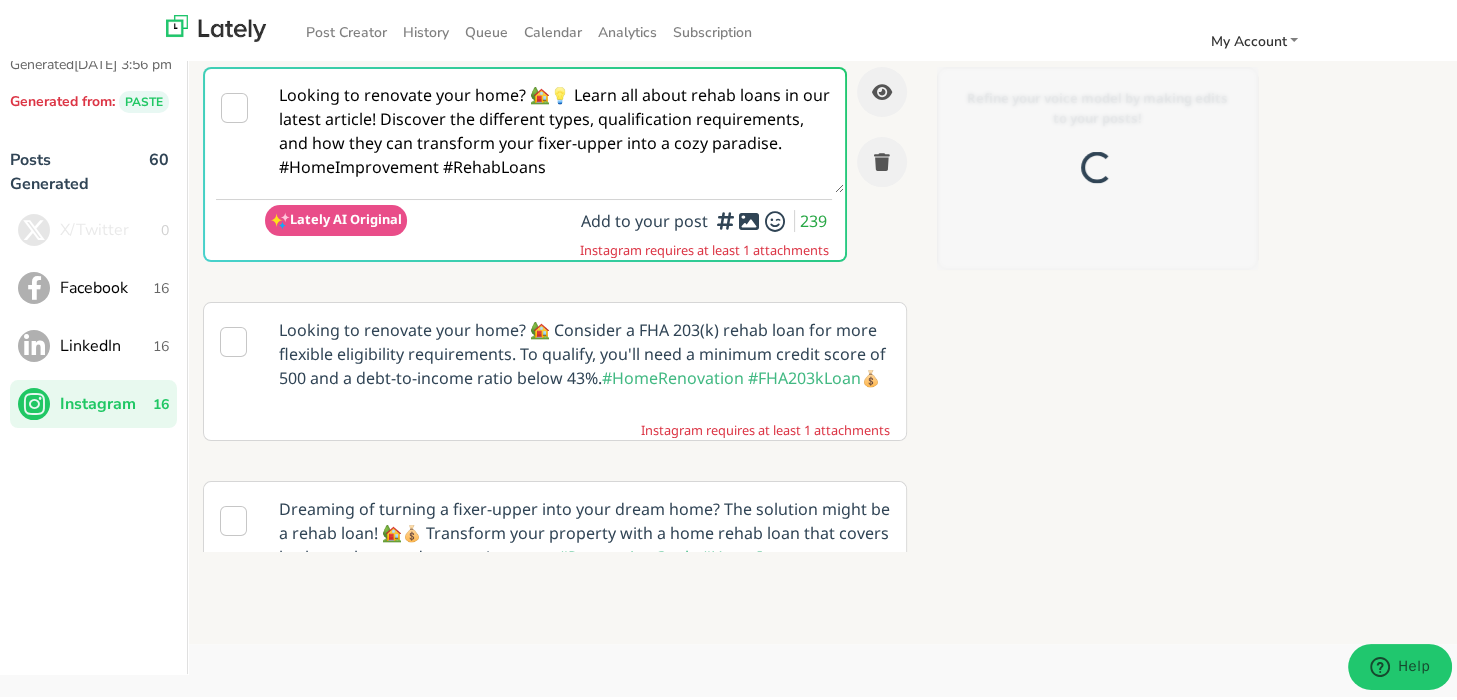 scroll, scrollTop: 0, scrollLeft: 0, axis: both 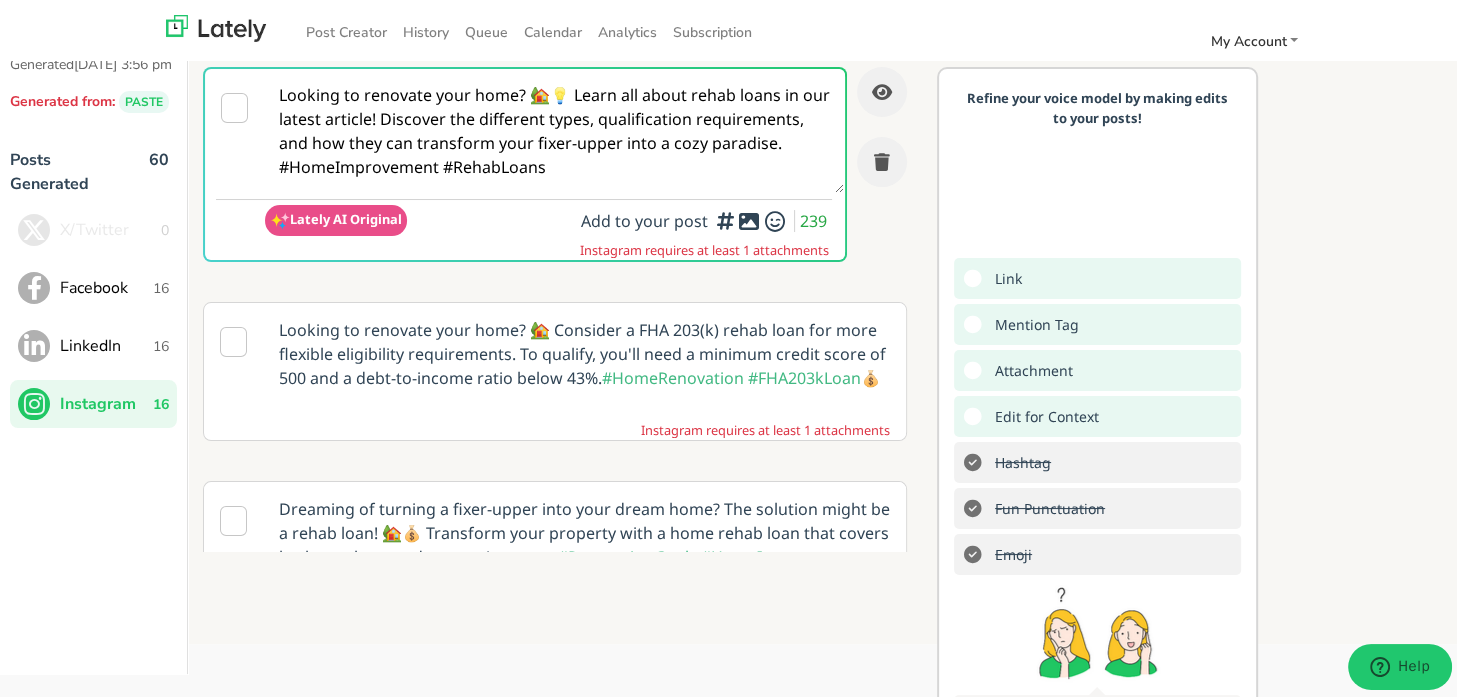 click on "Looking to renovate your home? 🏡💡 Learn all about rehab loans in our latest article! Discover the different types, qualification requirements, and how they can transform your fixer-upper into a cozy paradise. #HomeImprovement #RehabLoans" at bounding box center [554, 127] 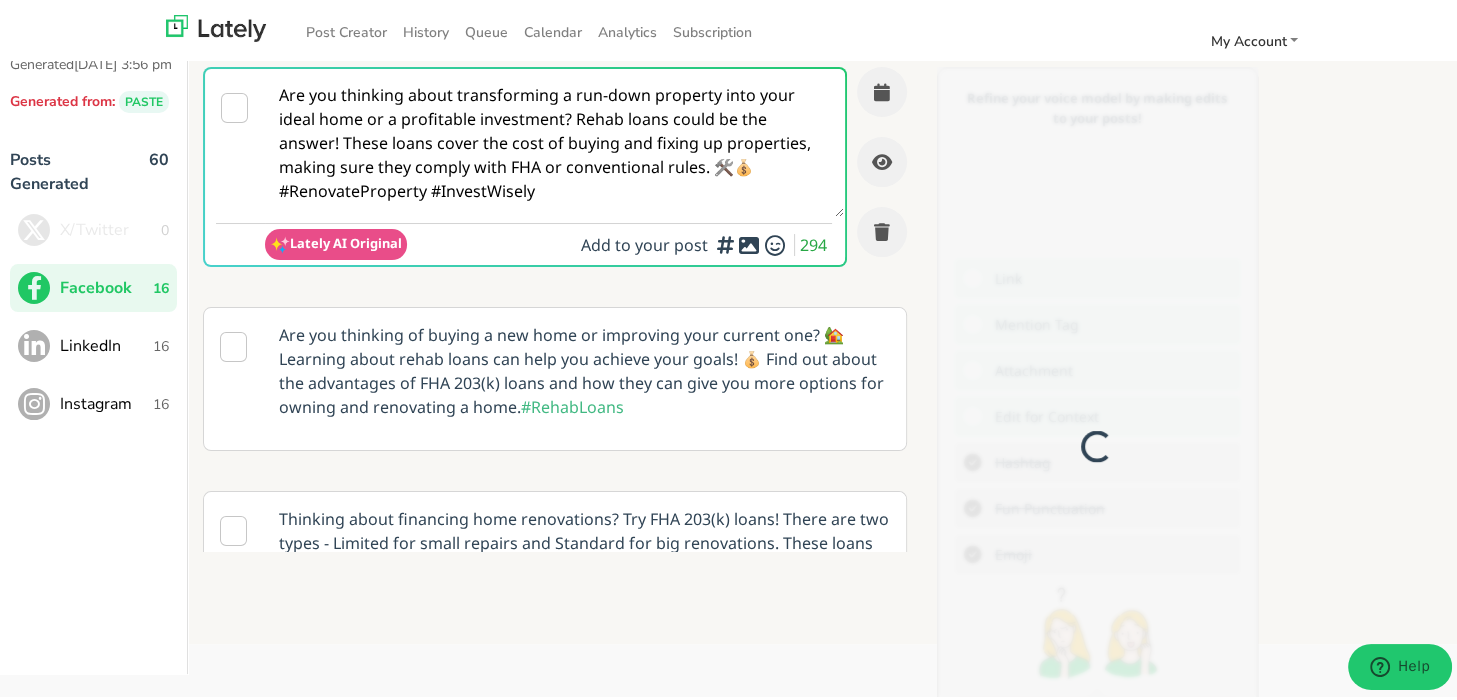 scroll, scrollTop: 0, scrollLeft: 0, axis: both 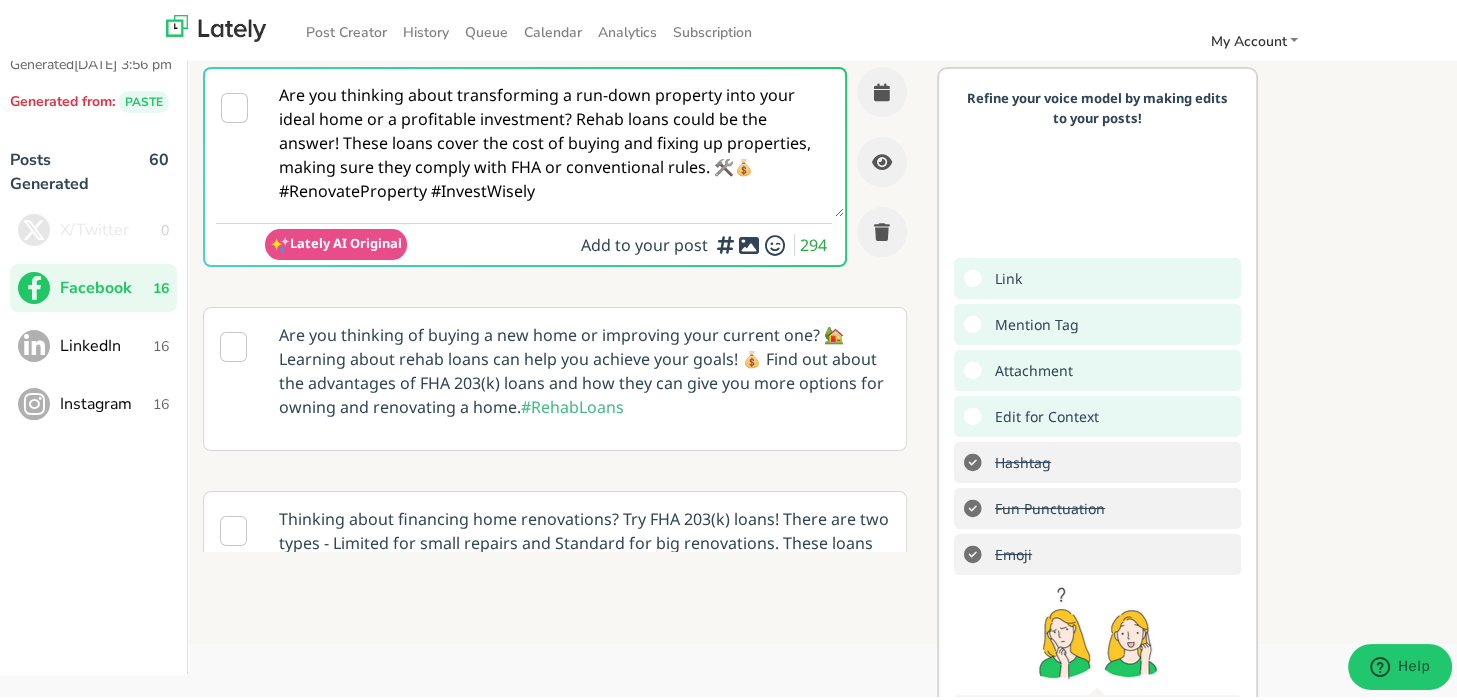 click on "Are you thinking about transforming a run-down property into your ideal home or a profitable investment? Rehab loans could be the answer! These loans cover the cost of buying and fixing up properties, making sure they comply with FHA or conventional rules. 🛠️💰 #RenovateProperty #InvestWisely" at bounding box center [554, 139] 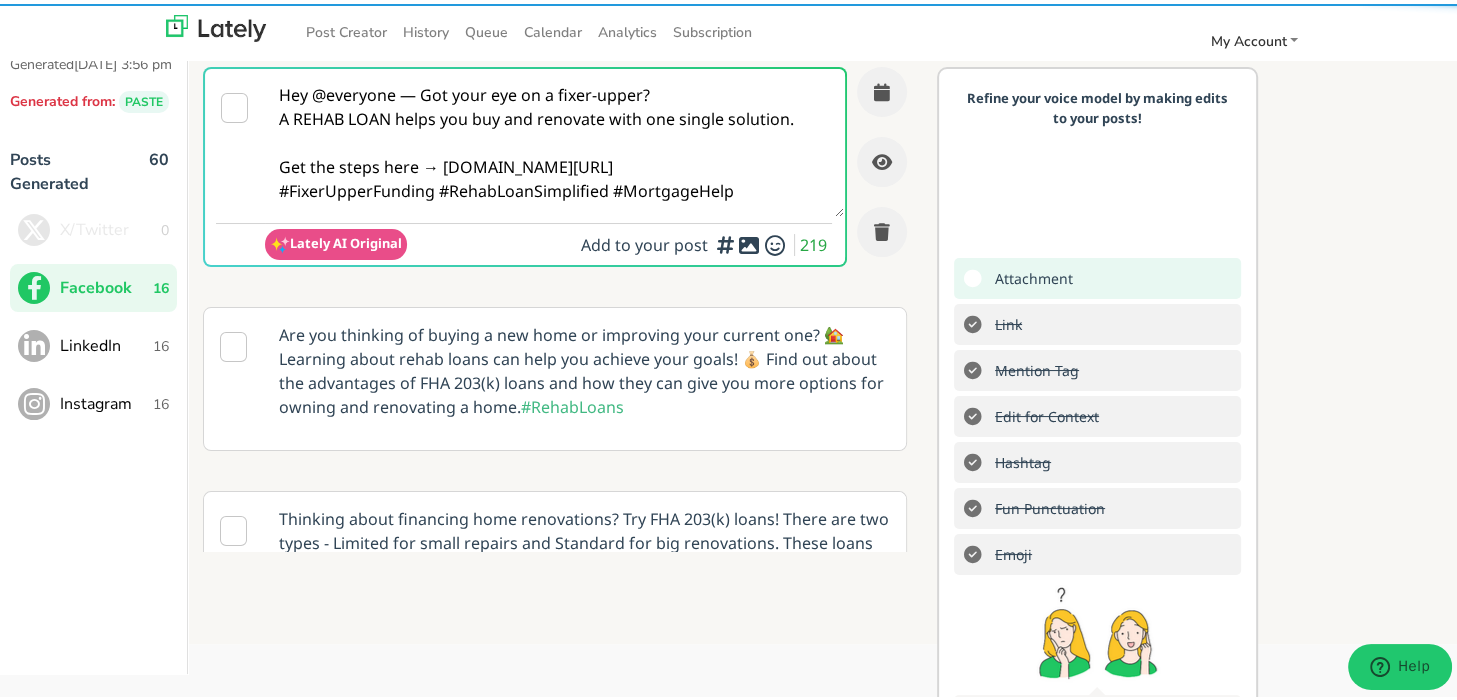 click on "Hey @everyone — Got your eye on a fixer-upper?
A REHAB LOAN helps you buy and renovate with one single solution.
Get the steps here → [DOMAIN_NAME][URL]
#FixerUpperFunding #RehabLoanSimplified #MortgageHelp" at bounding box center [554, 139] 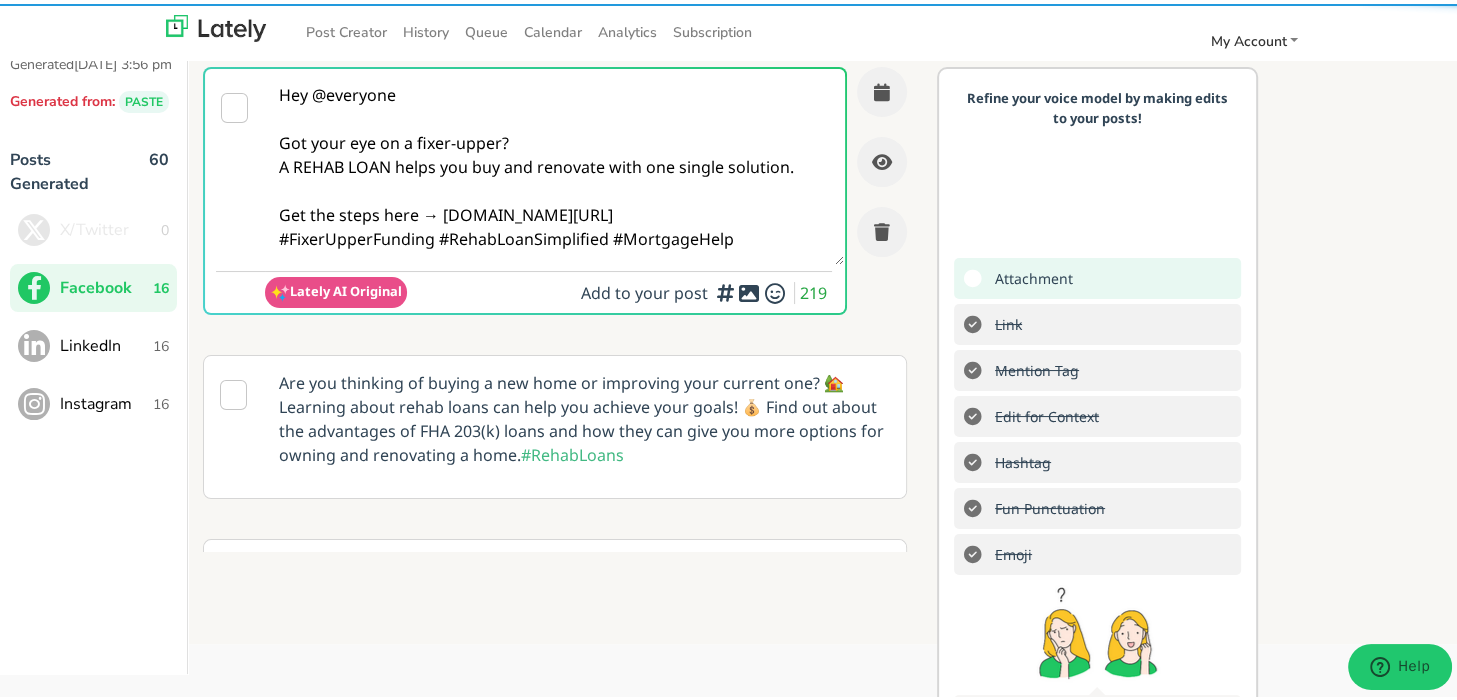 click on "Hey @everyone
Got your eye on a fixer-upper?
A REHAB LOAN helps you buy and renovate with one single solution.
Get the steps here → [DOMAIN_NAME][URL]
#FixerUpperFunding #RehabLoanSimplified #MortgageHelp" at bounding box center (554, 163) 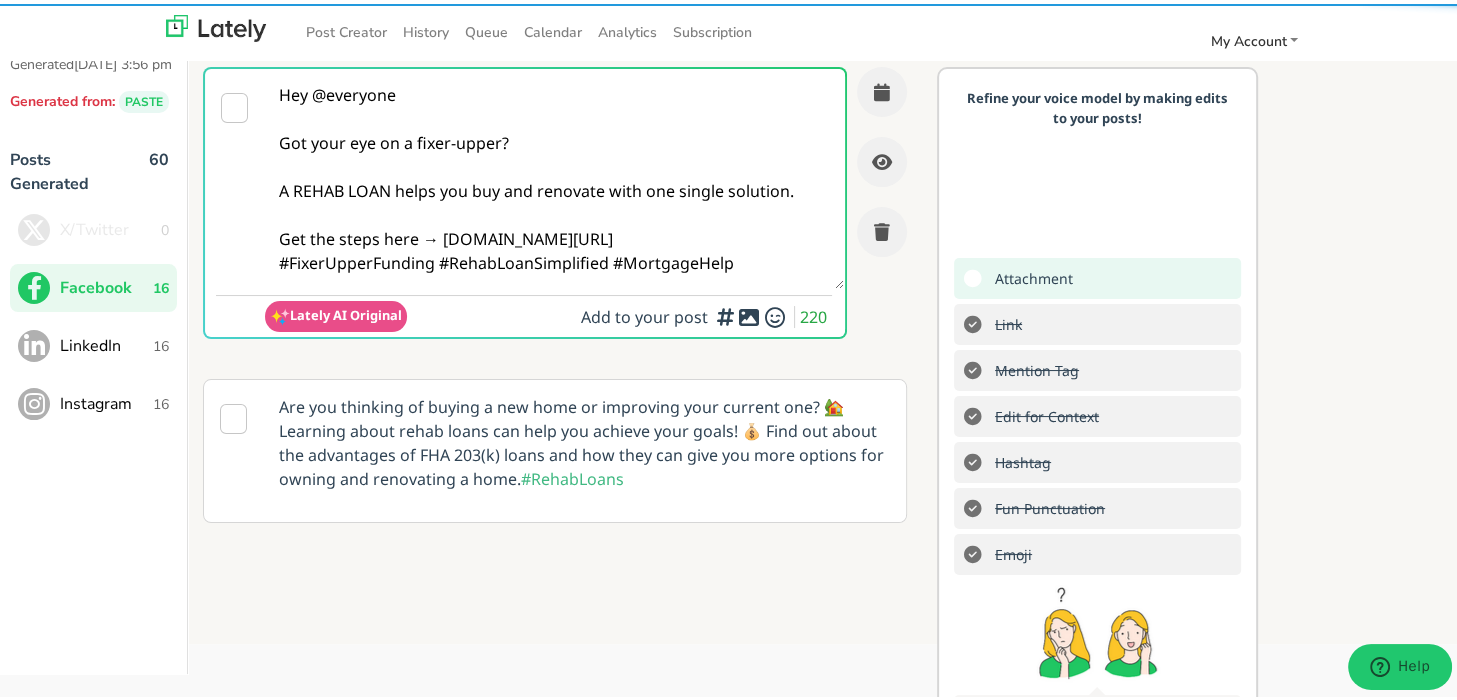 click on "Hey @everyone
Got your eye on a fixer-upper?
A REHAB LOAN helps you buy and renovate with one single solution.
Get the steps here → [DOMAIN_NAME][URL]
#FixerUpperFunding #RehabLoanSimplified #MortgageHelp" at bounding box center (554, 175) 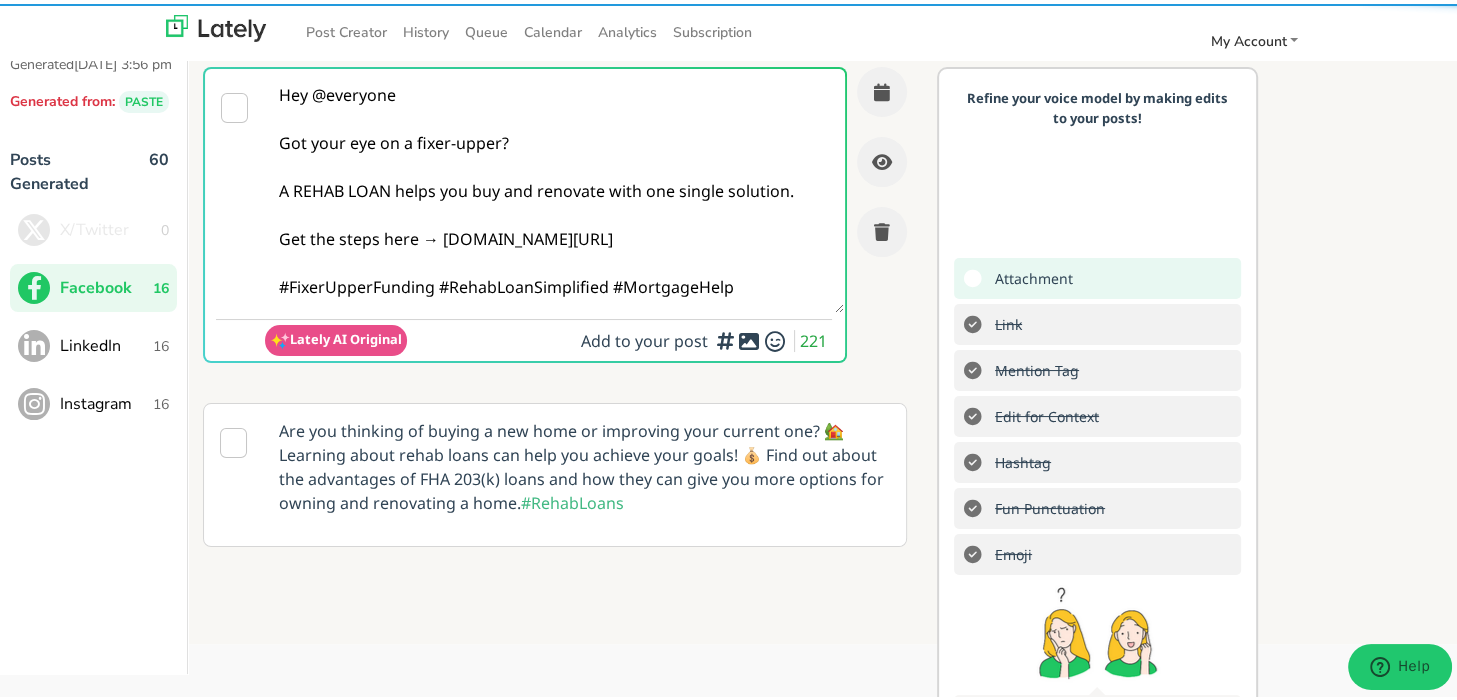 click on "Hey @everyone
Got your eye on a fixer-upper?
A REHAB LOAN helps you buy and renovate with one single solution.
Get the steps here → [DOMAIN_NAME][URL]
#FixerUpperFunding #RehabLoanSimplified #MortgageHelp" at bounding box center (554, 187) 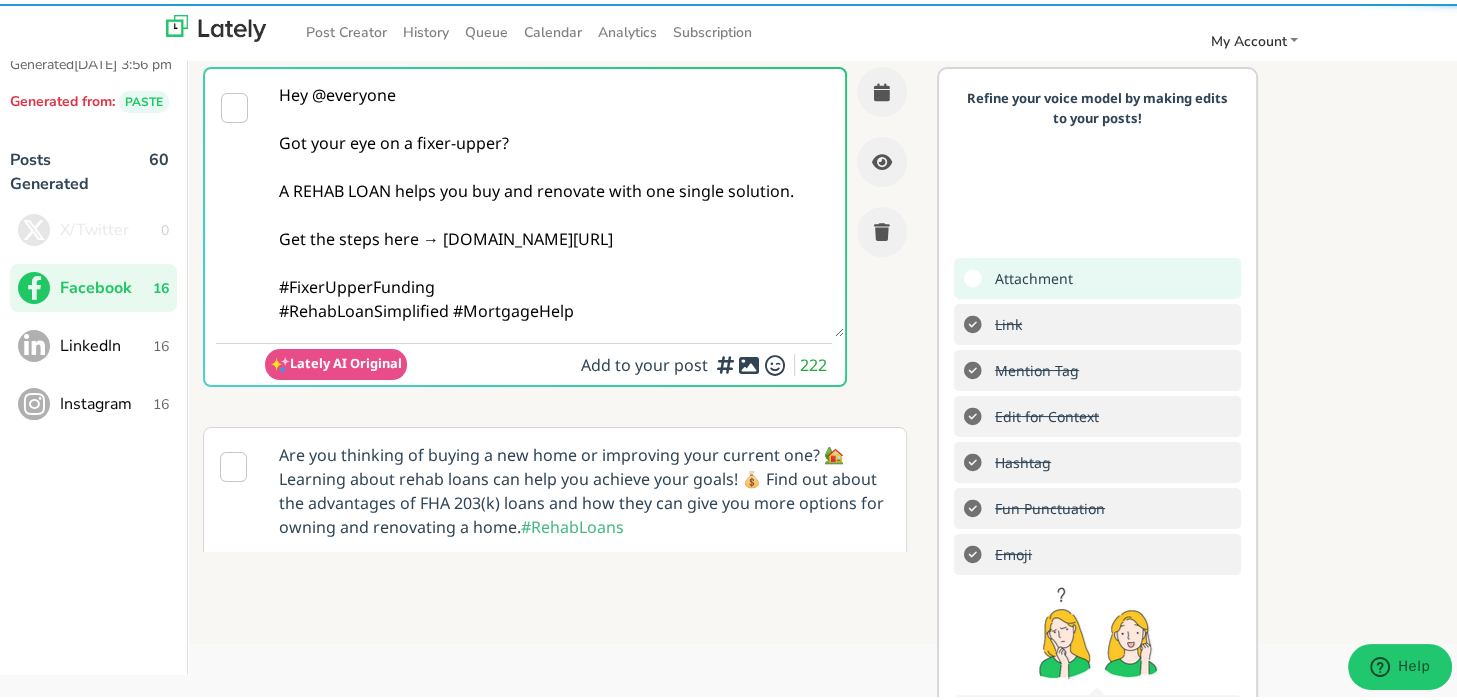 click on "Hey @everyone
Got your eye on a fixer-upper?
A REHAB LOAN helps you buy and renovate with one single solution.
Get the steps here → [DOMAIN_NAME][URL]
#FixerUpperFunding
#RehabLoanSimplified #MortgageHelp" at bounding box center (554, 199) 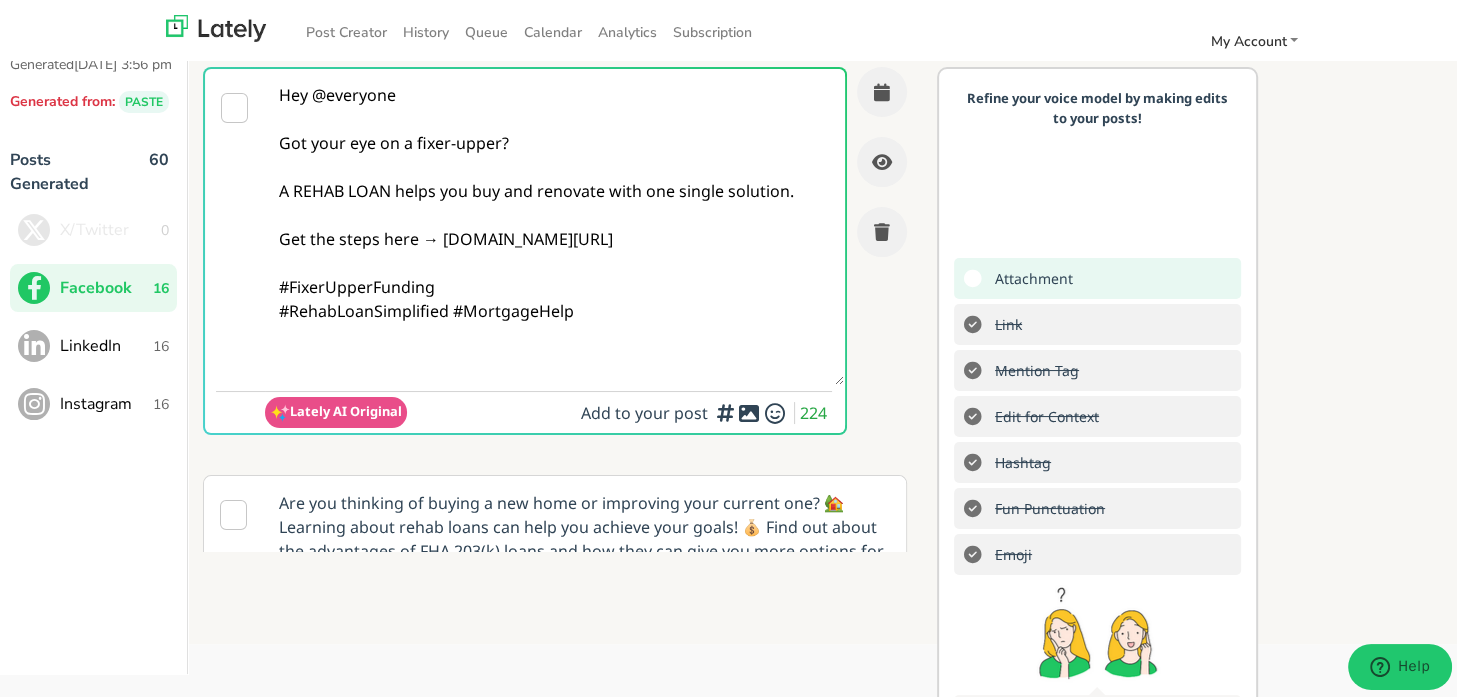 paste on "Follow Us On Our Social Media Platforms!
Facebook: [URL][DOMAIN_NAME]
LinkedIn: [URL][DOMAIN_NAME]
Instagram: [URL][DOMAIN_NAME][DOMAIN_NAME]" 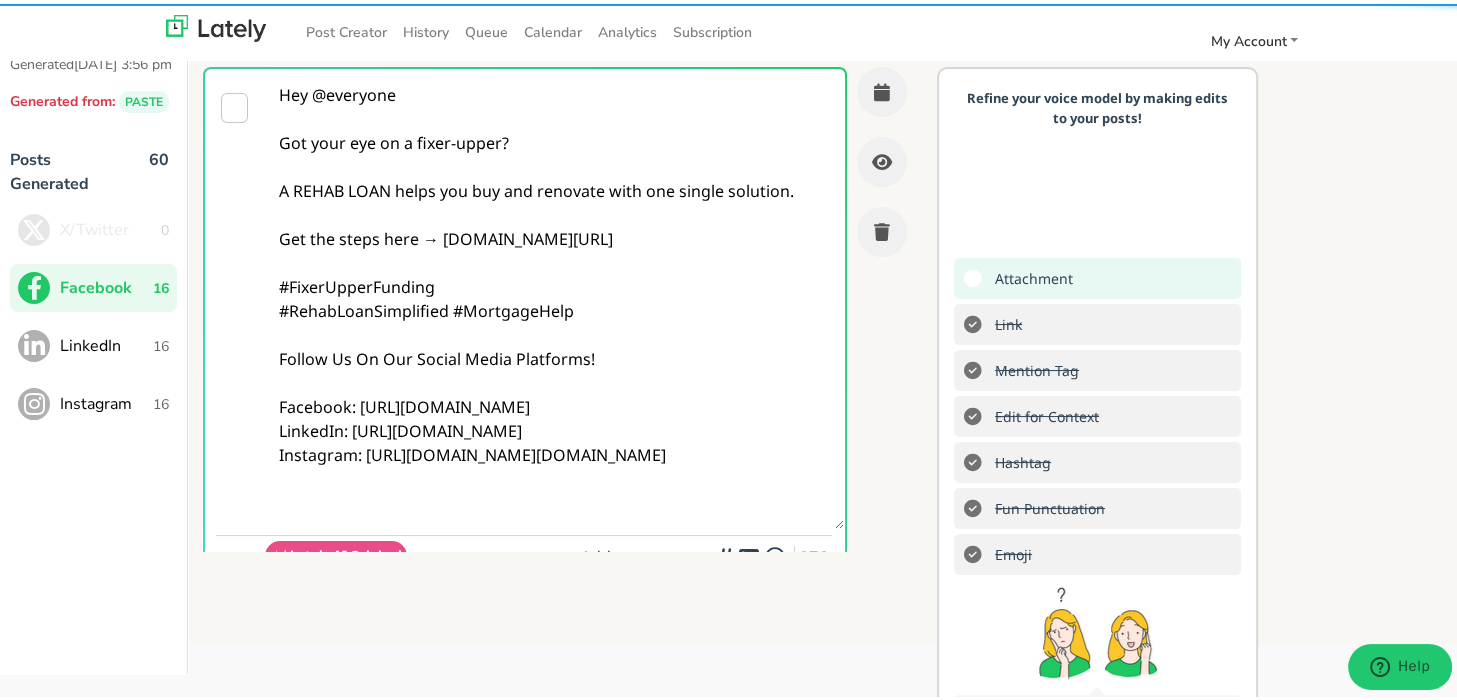type on "Hey @everyone
Got your eye on a fixer-upper?
A REHAB LOAN helps you buy and renovate with one single solution.
Get the steps here → [DOMAIN_NAME][URL]
#FixerUpperFunding
#RehabLoanSimplified #MortgageHelp
Follow Us On Our Social Media Platforms!
Facebook: [URL][DOMAIN_NAME]
LinkedIn: [URL][DOMAIN_NAME]
Instagram: [URL][DOMAIN_NAME][DOMAIN_NAME]" 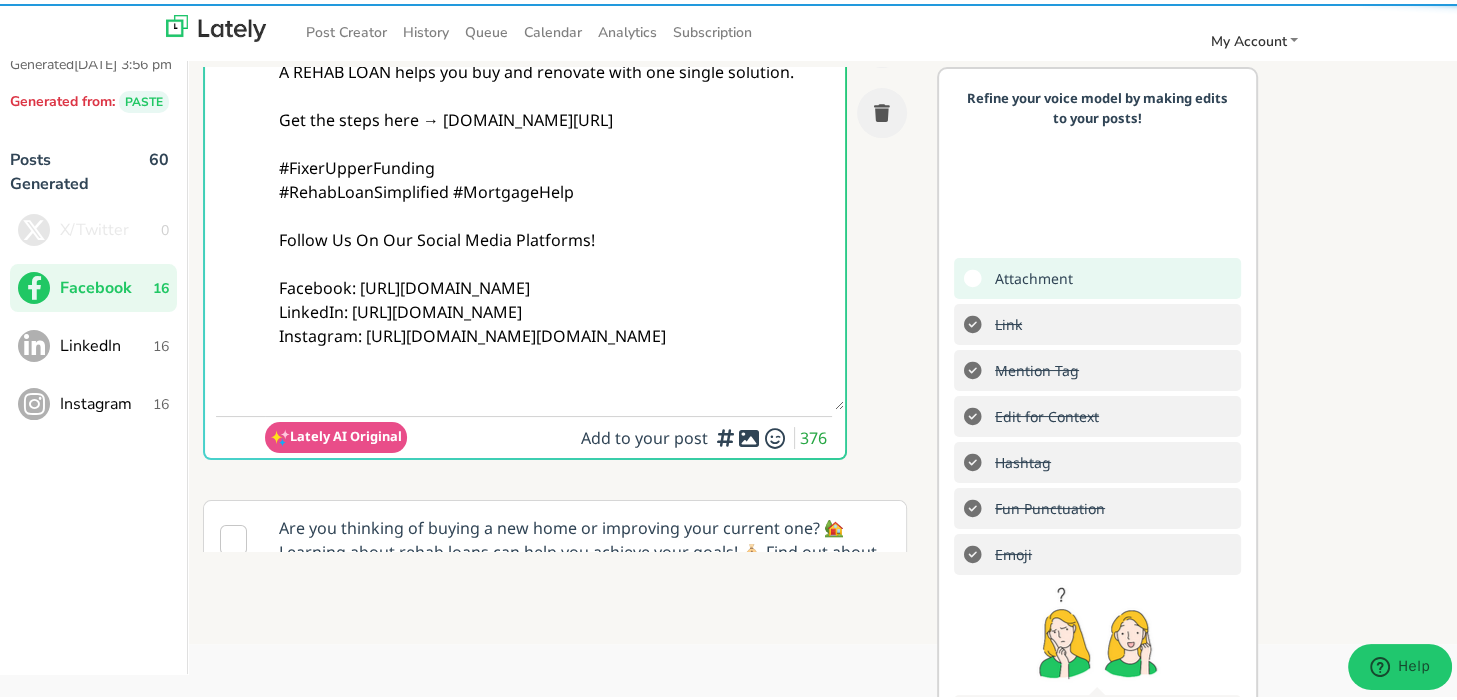 scroll, scrollTop: 300, scrollLeft: 0, axis: vertical 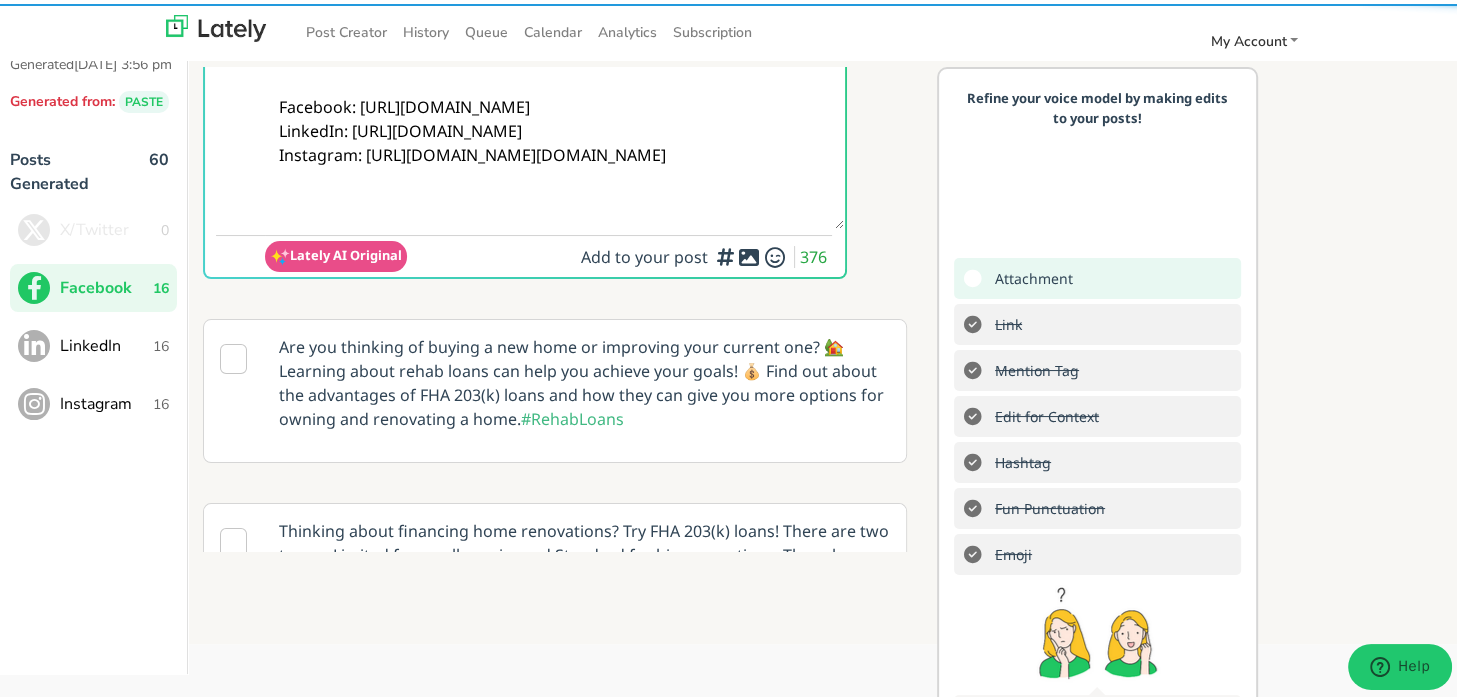 click at bounding box center (749, 253) 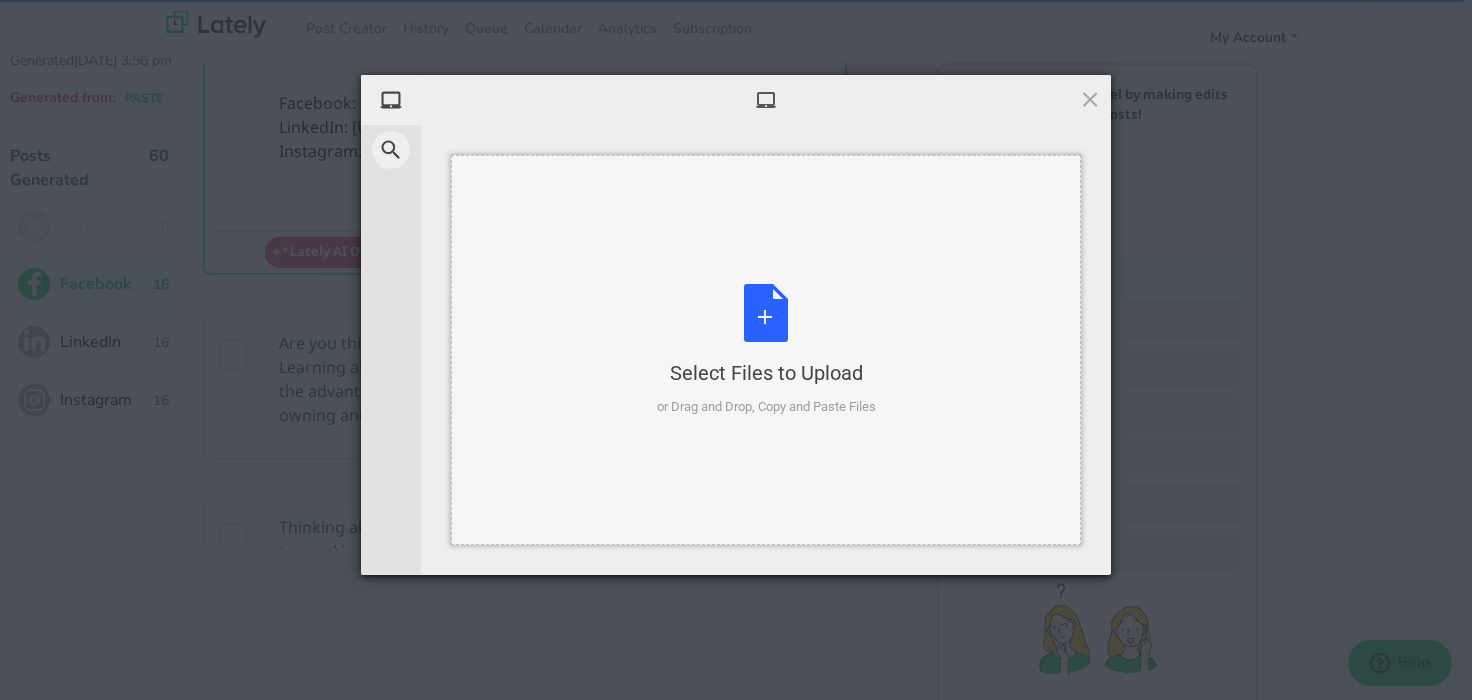 click on "Select Files to Upload
or Drag and Drop, Copy and Paste Files" at bounding box center (766, 350) 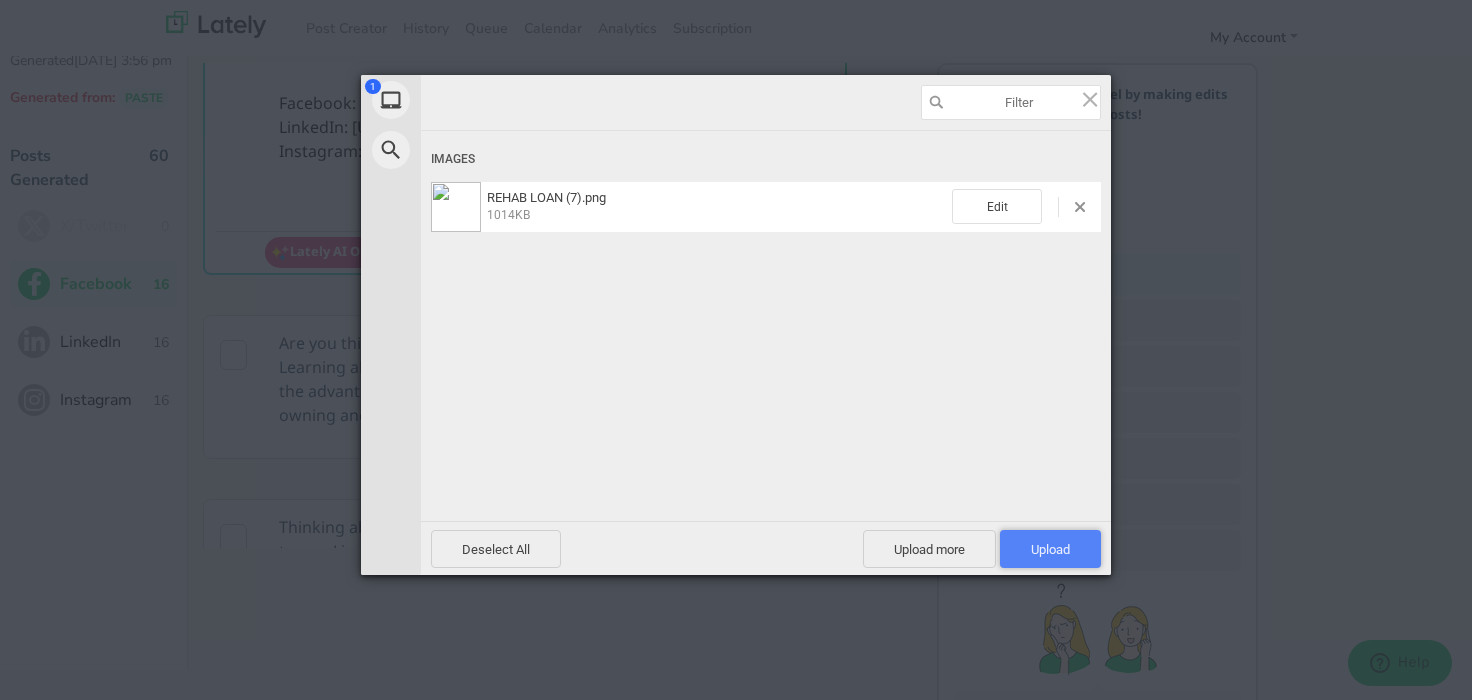 click on "Upload
1" at bounding box center (1050, 549) 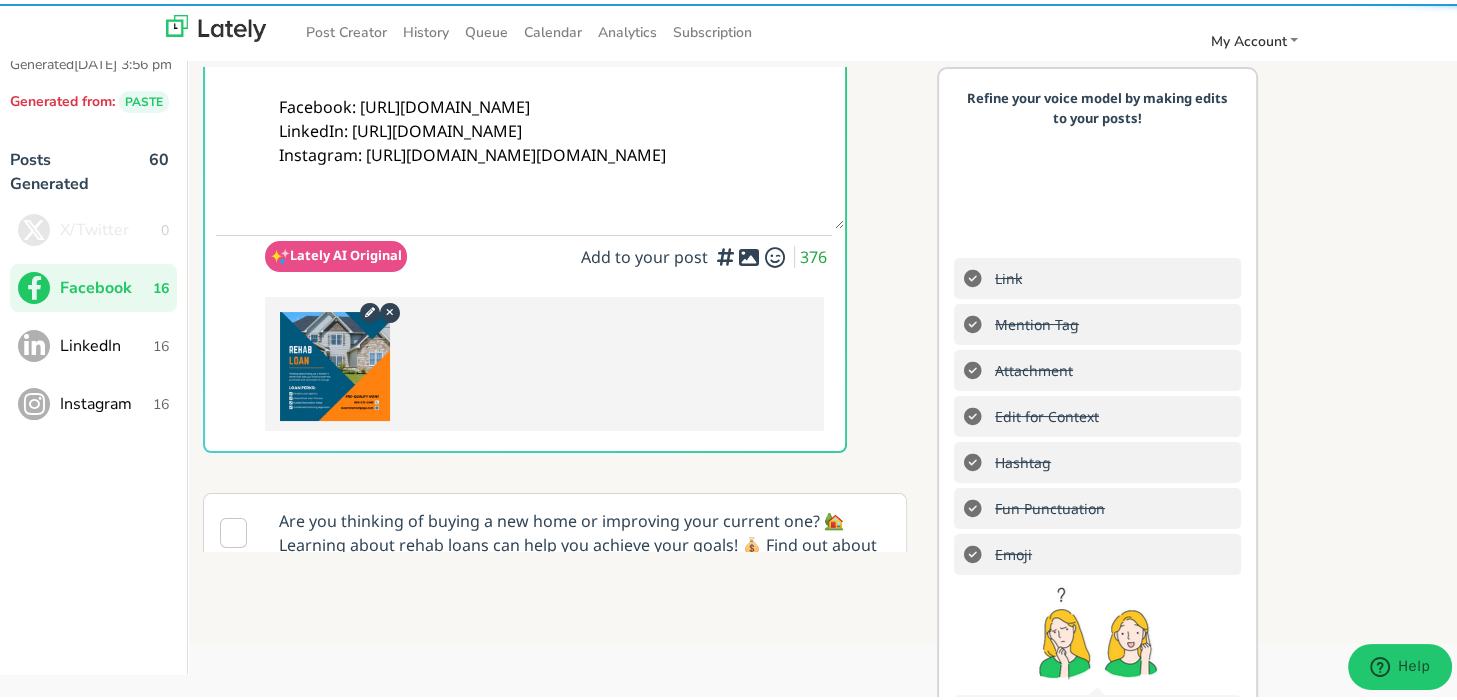 scroll, scrollTop: 0, scrollLeft: 0, axis: both 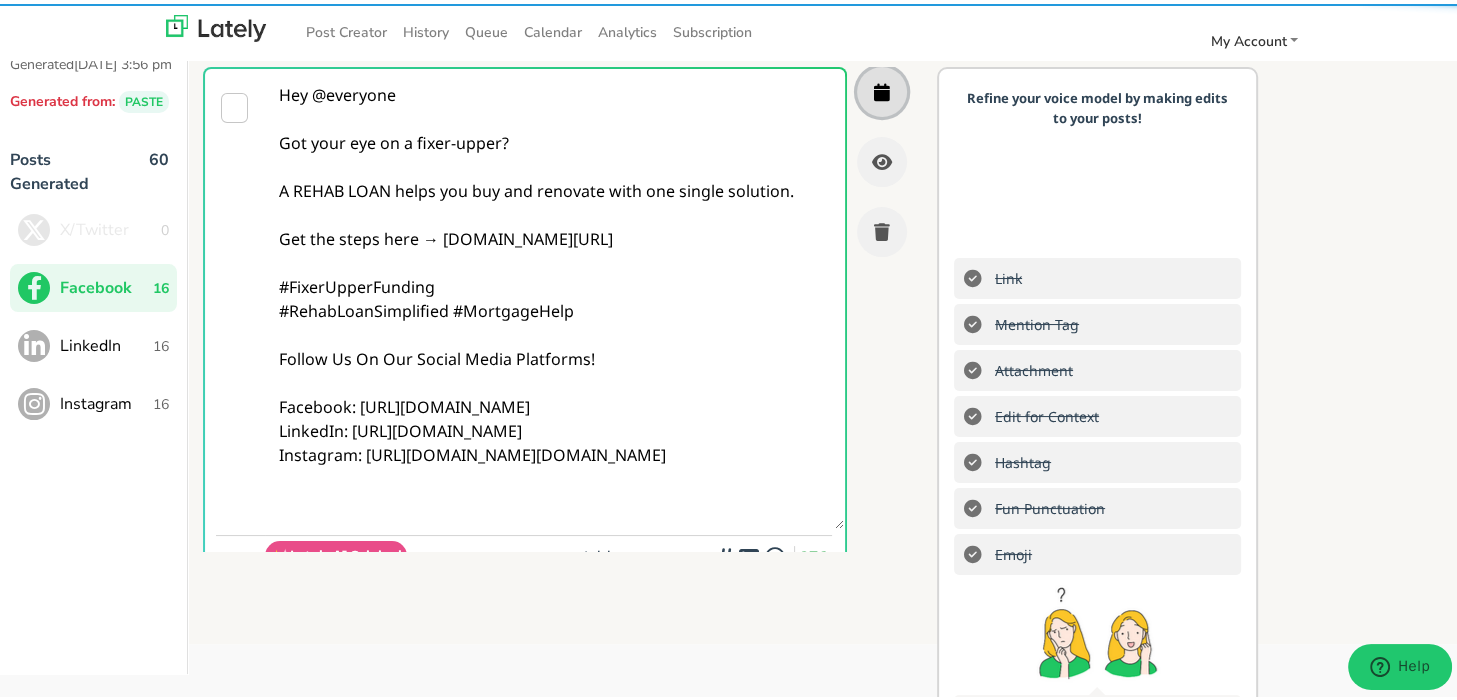 click at bounding box center (882, 88) 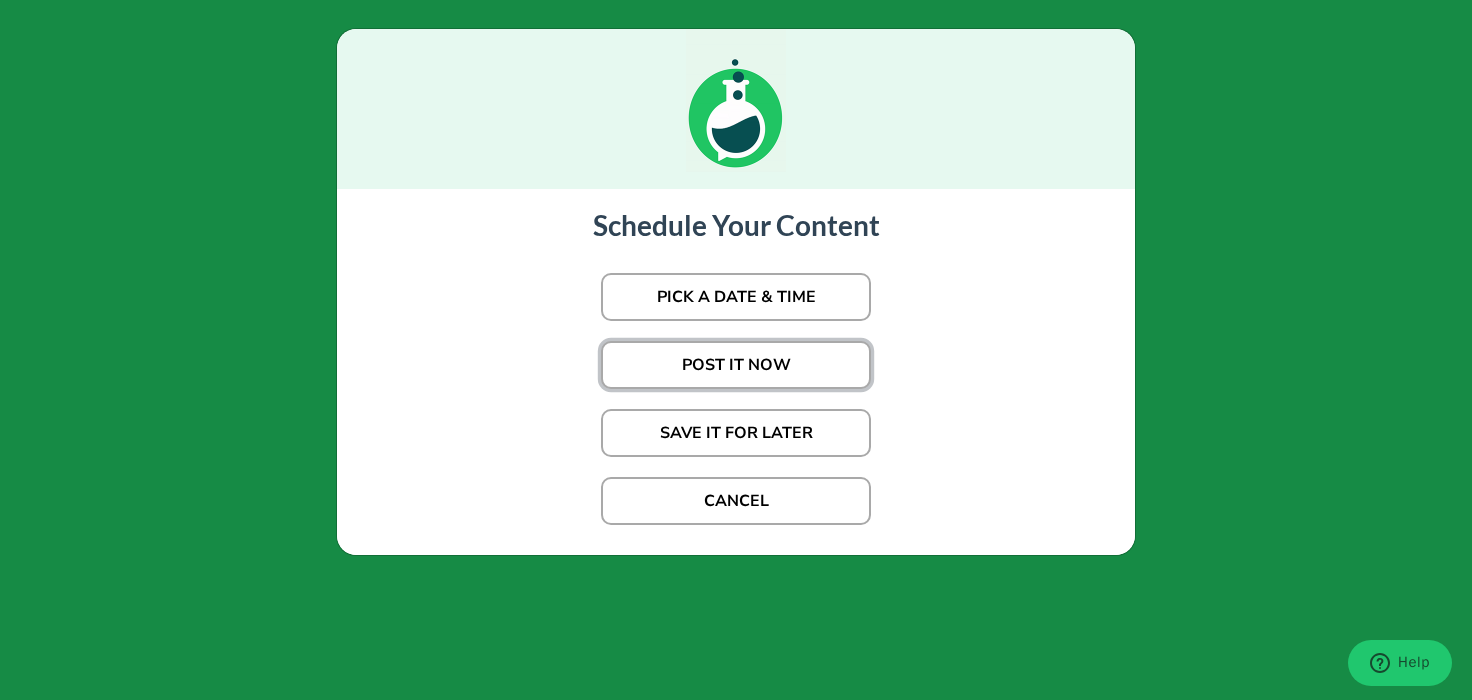 click on "POST IT NOW" at bounding box center (736, 365) 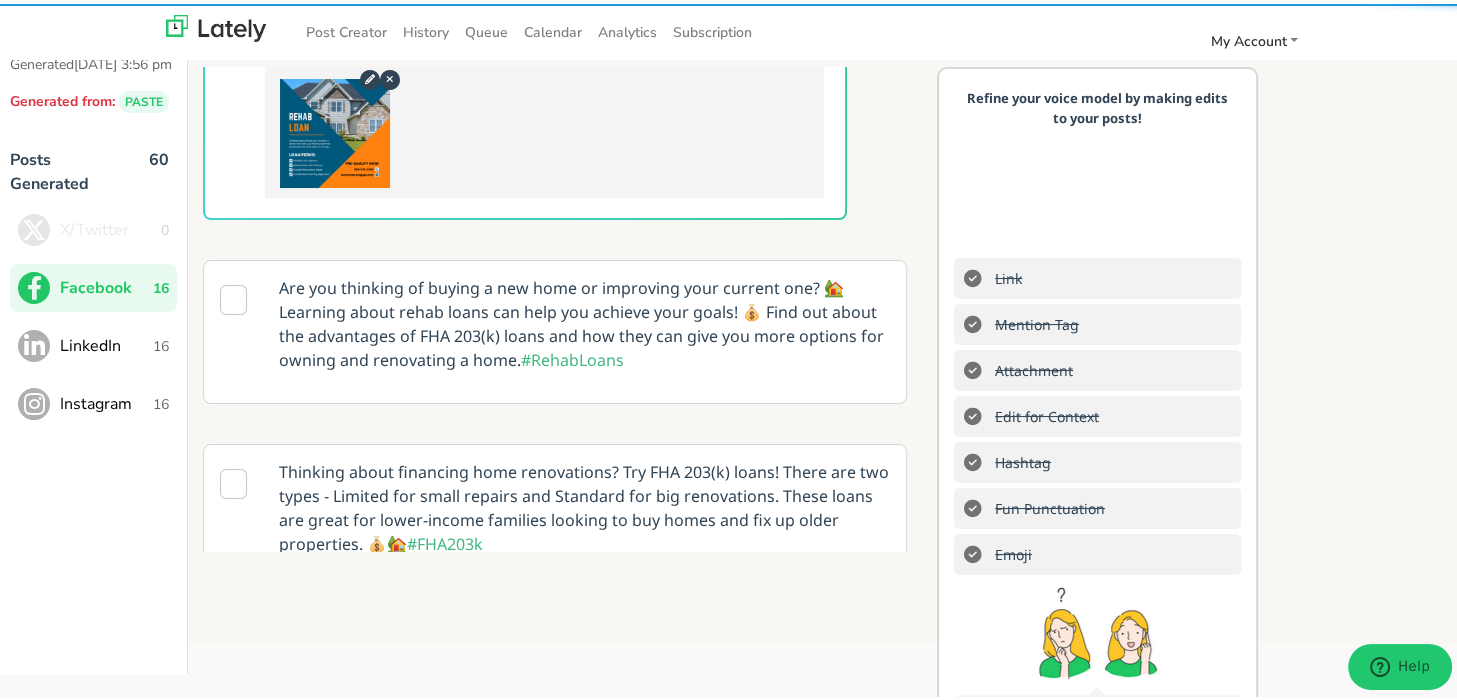 scroll, scrollTop: 500, scrollLeft: 0, axis: vertical 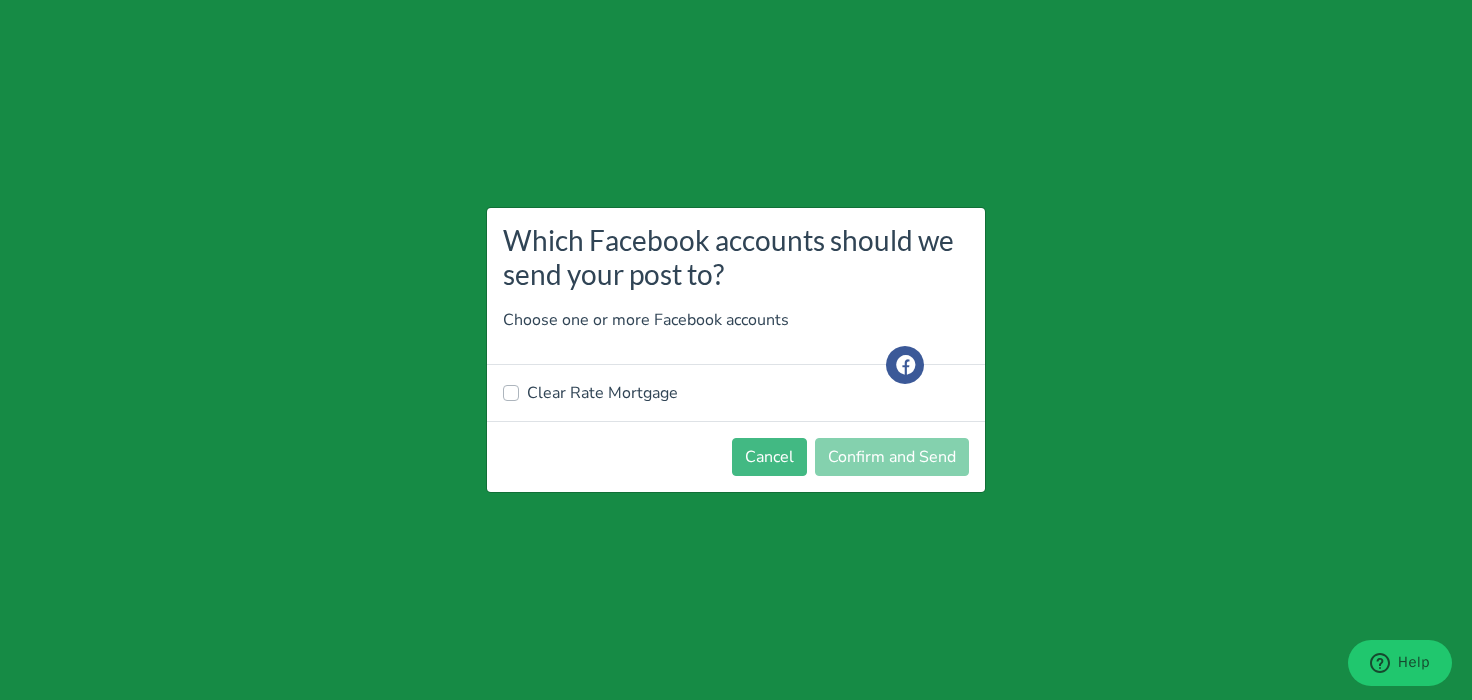 click on "Clear Rate Mortgage" at bounding box center [602, 393] 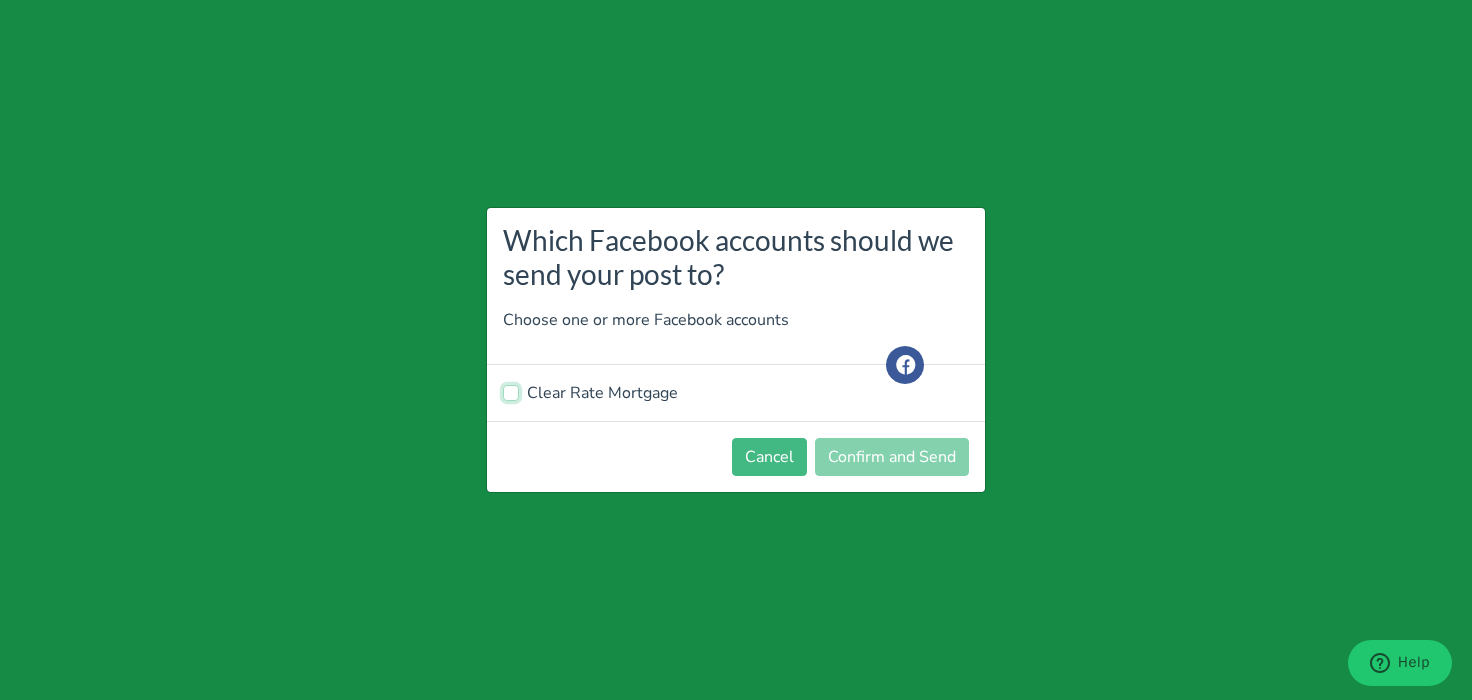checkbox on "true" 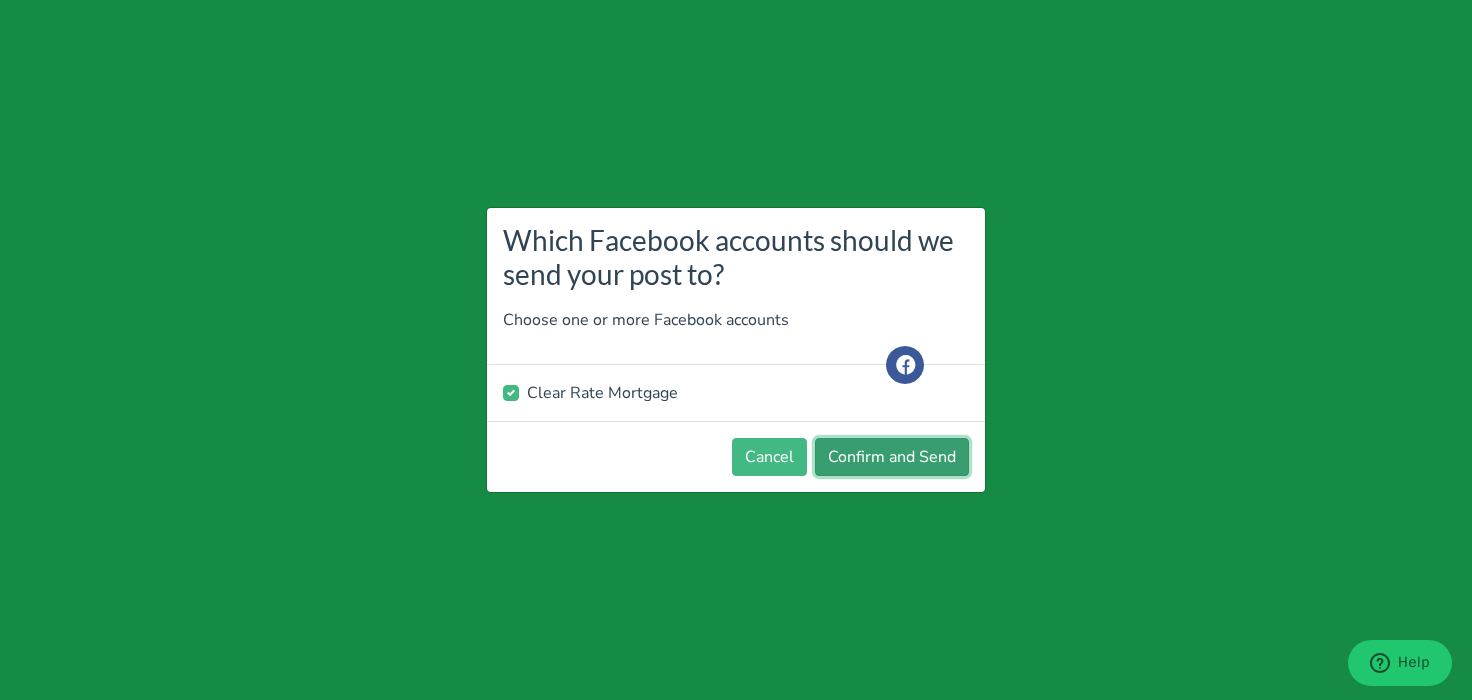 click on "Confirm and Send" at bounding box center [892, 457] 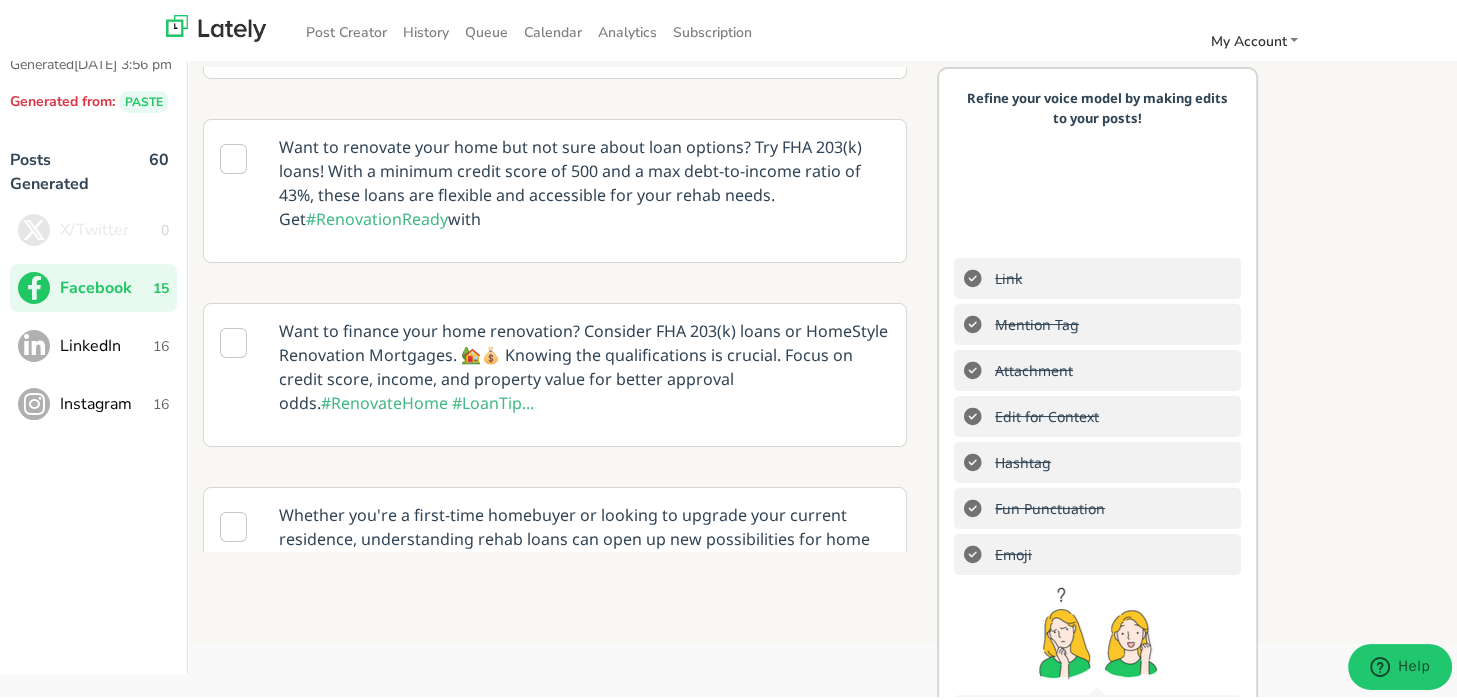 scroll, scrollTop: 0, scrollLeft: 0, axis: both 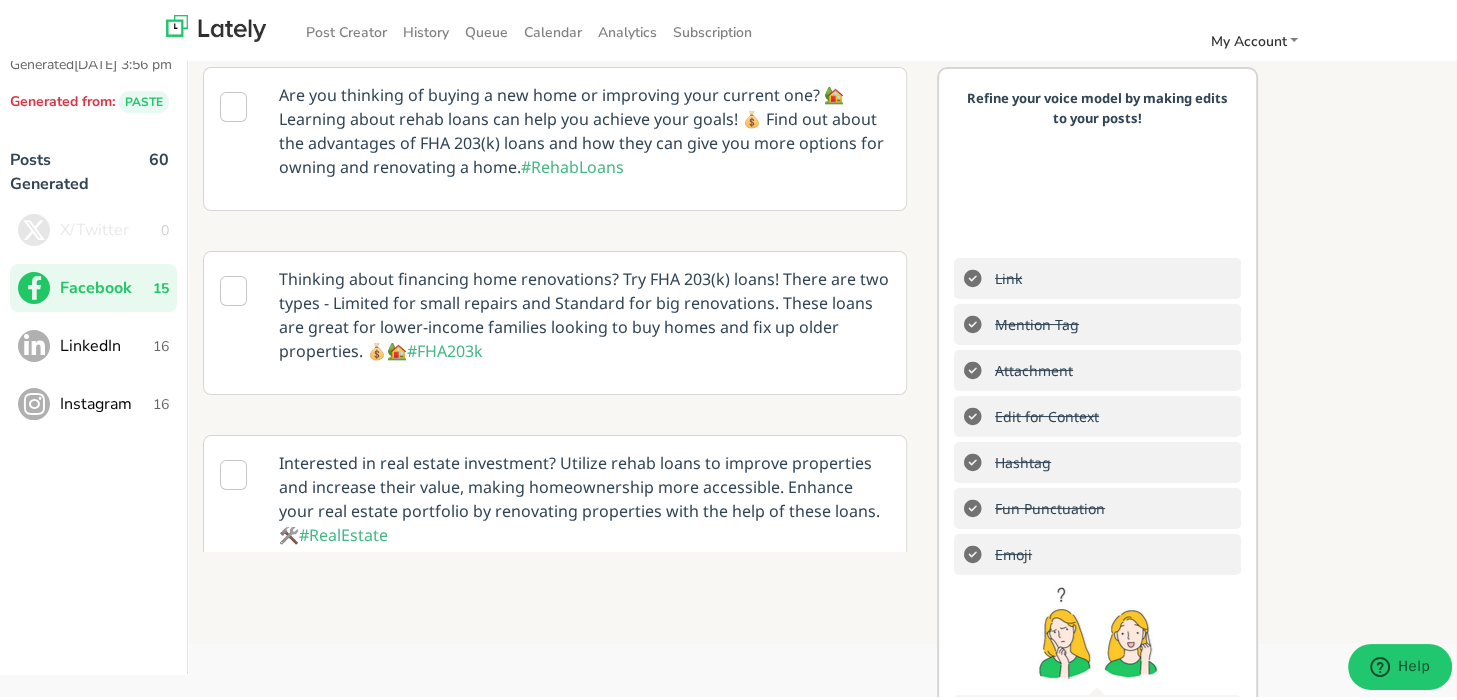 click on "LinkedIn" at bounding box center [106, 342] 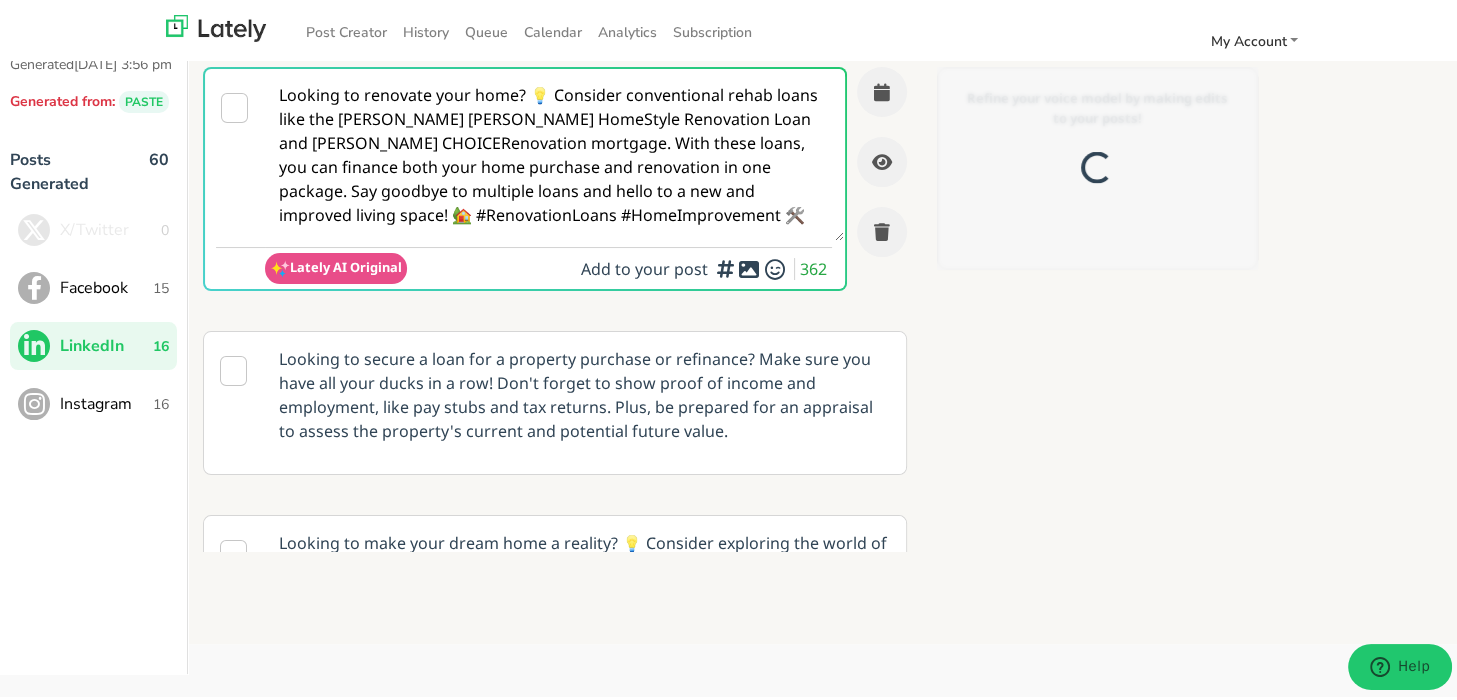scroll, scrollTop: 0, scrollLeft: 0, axis: both 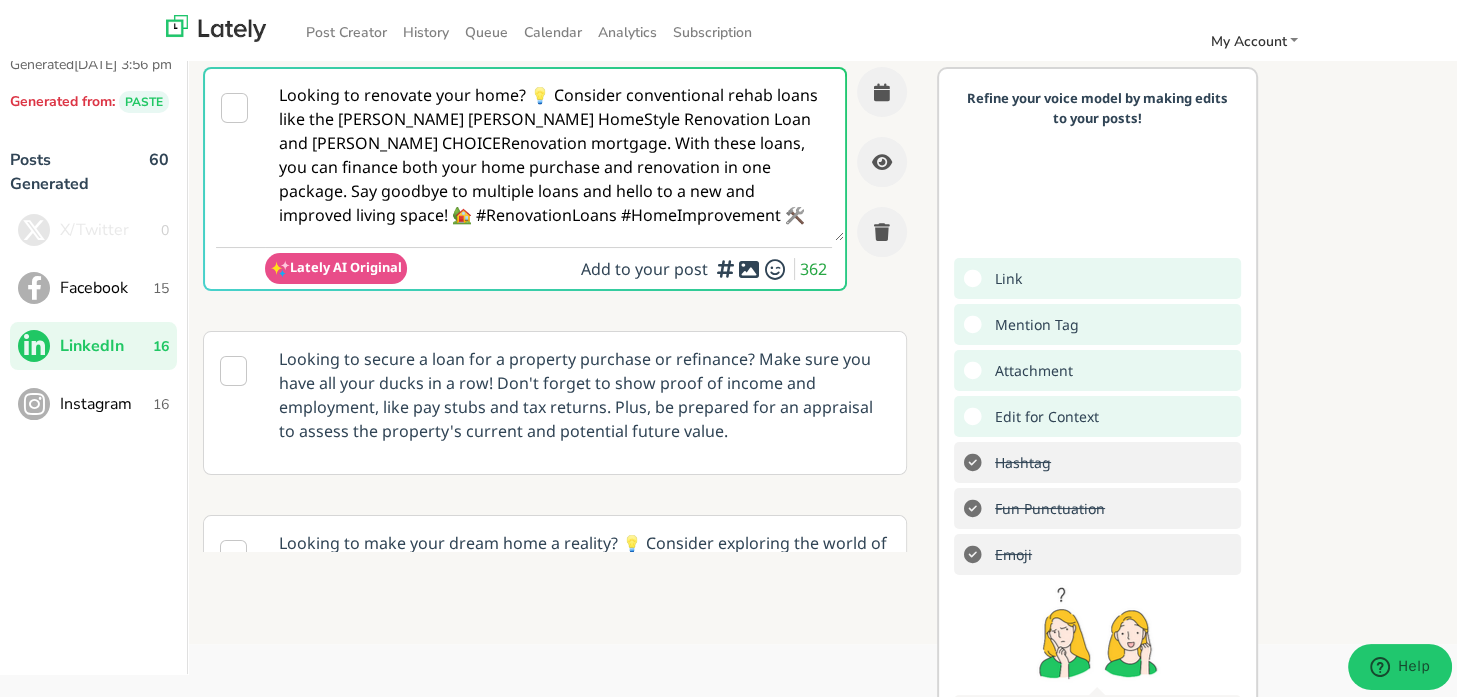 click on "Looking to renovate your home? 💡 Consider conventional rehab loans like the [PERSON_NAME] [PERSON_NAME] HomeStyle Renovation Loan and [PERSON_NAME] CHOICERenovation mortgage. With these loans, you can finance both your home purchase and renovation in one package. Say goodbye to multiple loans and hello to a new and improved living space! 🏡 #RenovationLoans #HomeImprovement 🛠️" at bounding box center (554, 151) 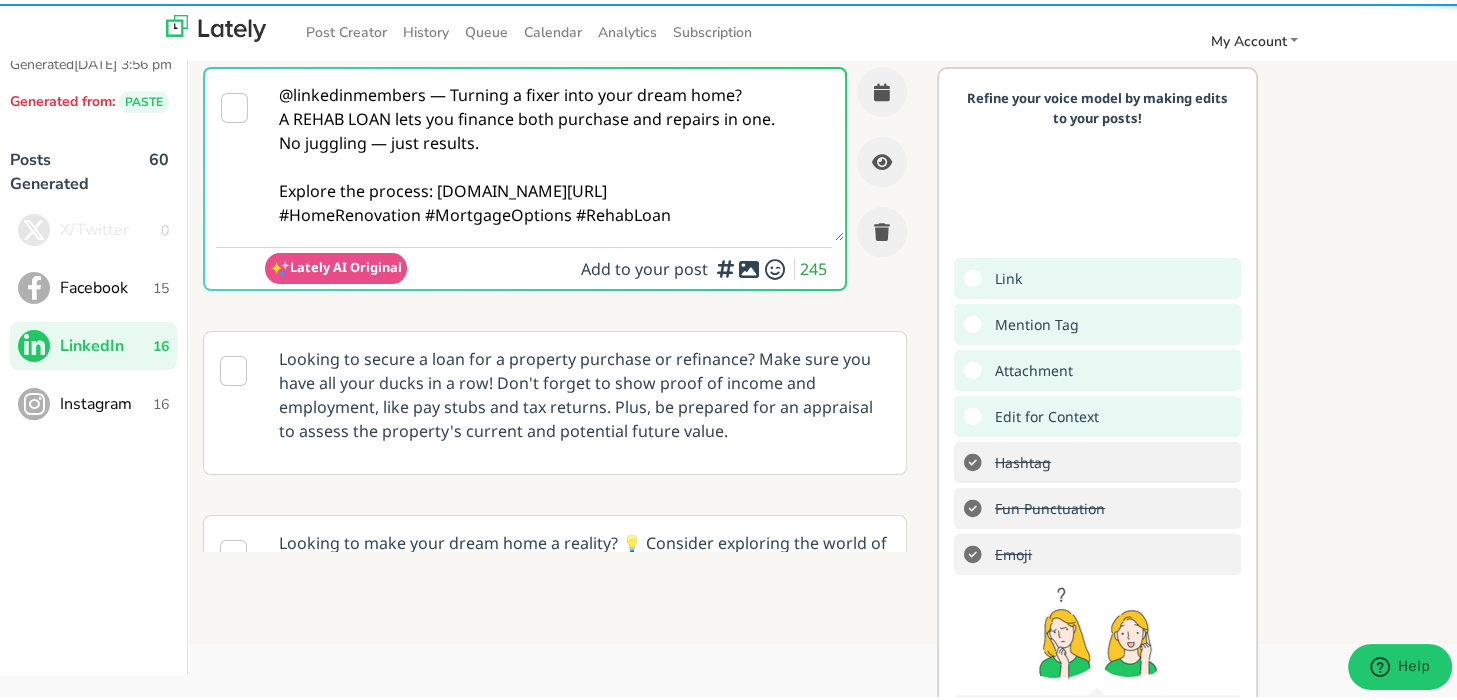 click on "@linkedinmembers — Turning a fixer into your dream home?
A REHAB LOAN lets you finance both purchase and repairs in one.
No juggling — just results.
Explore the process: [DOMAIN_NAME][URL]
#HomeRenovation #MortgageOptions #RehabLoan" at bounding box center (554, 151) 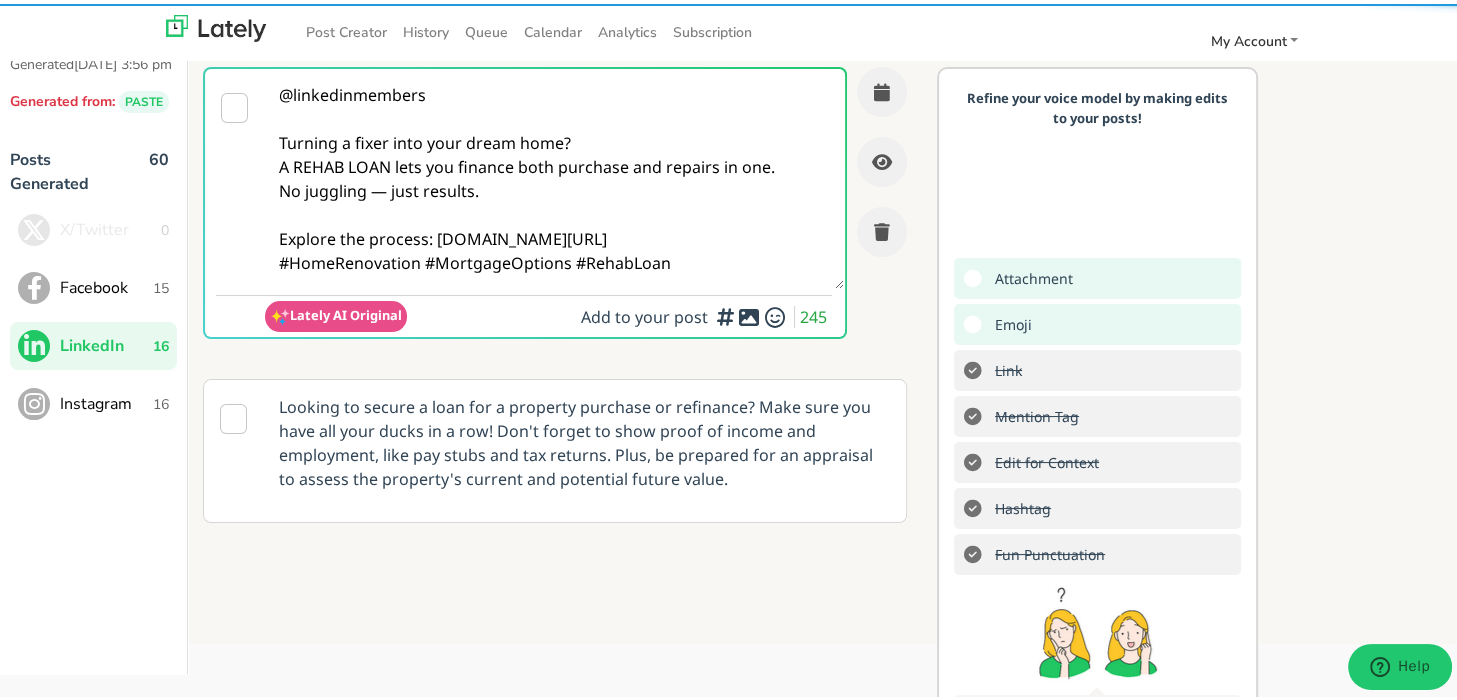 click on "@linkedinmembers
Turning a fixer into your dream home?
A REHAB LOAN lets you finance both purchase and repairs in one.
No juggling — just results.
Explore the process: [DOMAIN_NAME][URL]
#HomeRenovation #MortgageOptions #RehabLoan" at bounding box center (554, 175) 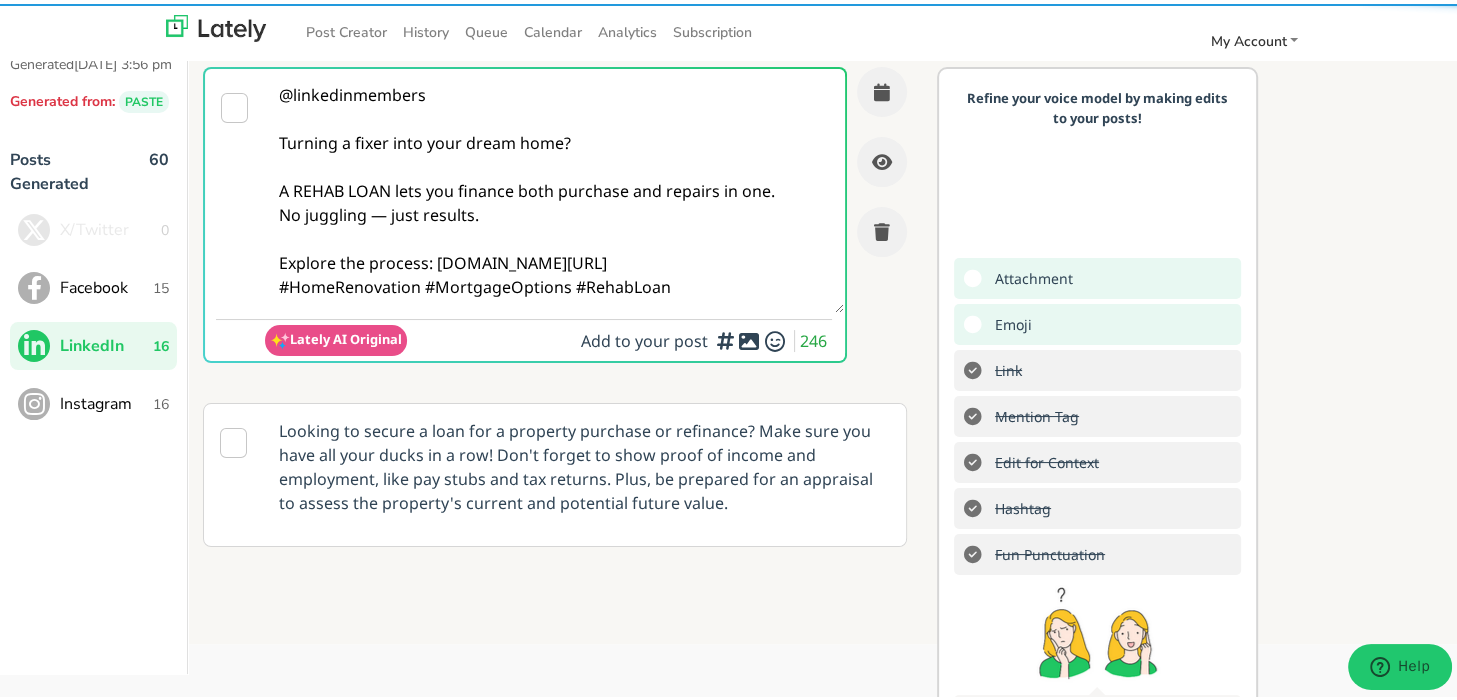 click on "@linkedinmembers
Turning a fixer into your dream home?
A REHAB LOAN lets you finance both purchase and repairs in one.
No juggling — just results.
Explore the process: [DOMAIN_NAME][URL]
#HomeRenovation #MortgageOptions #RehabLoan" at bounding box center [554, 187] 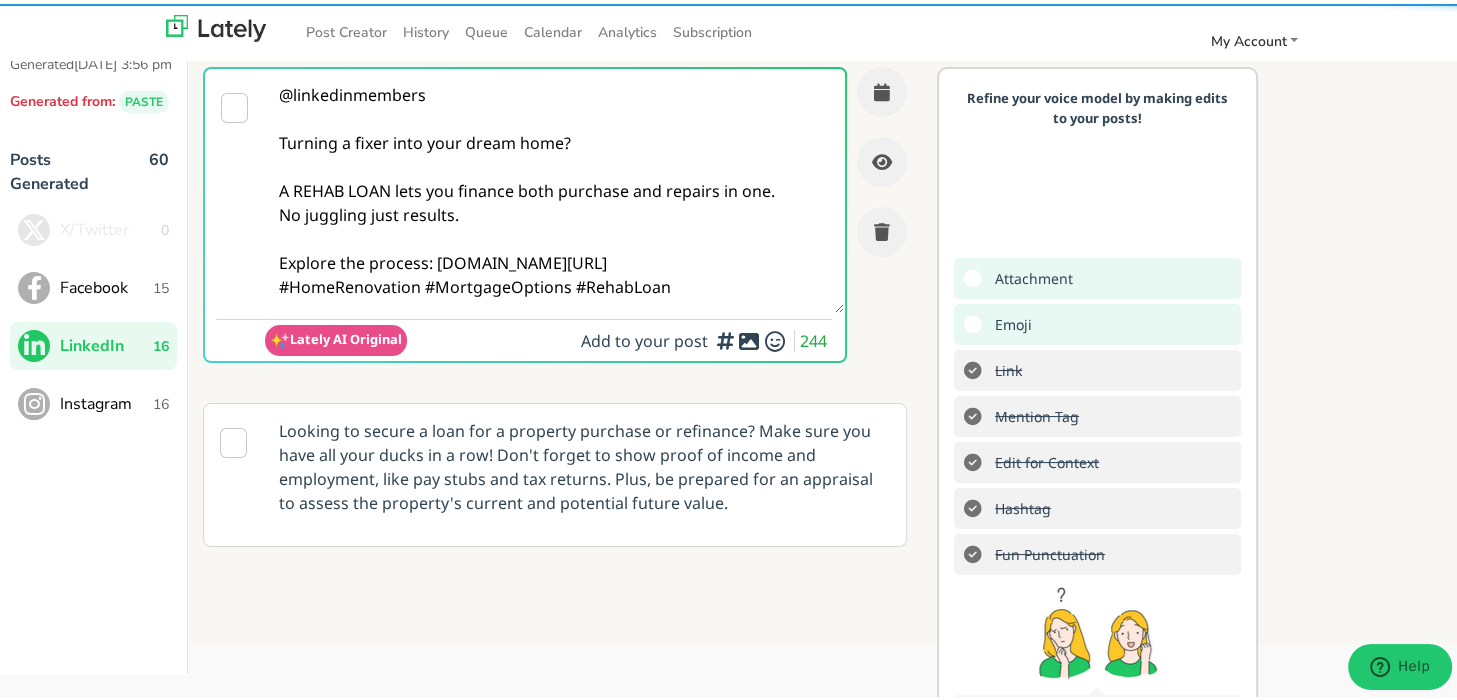 click on "@linkedinmembers
Turning a fixer into your dream home?
A REHAB LOAN lets you finance both purchase and repairs in one.
No juggling just results.
Explore the process: [DOMAIN_NAME][URL]
#HomeRenovation #MortgageOptions #RehabLoan" at bounding box center [554, 187] 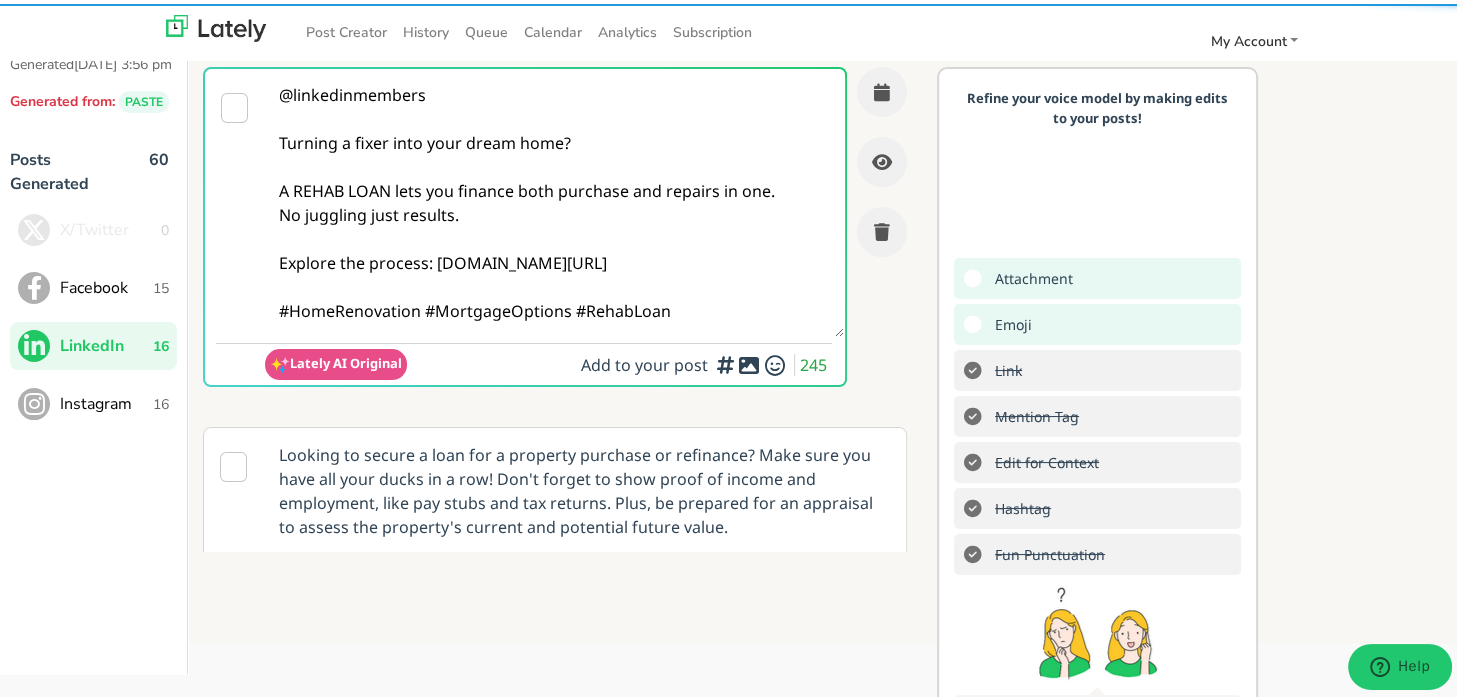 click on "@linkedinmembers
Turning a fixer into your dream home?
A REHAB LOAN lets you finance both purchase and repairs in one.
No juggling just results.
Explore the process: [DOMAIN_NAME][URL]
#HomeRenovation #MortgageOptions #RehabLoan" at bounding box center [554, 199] 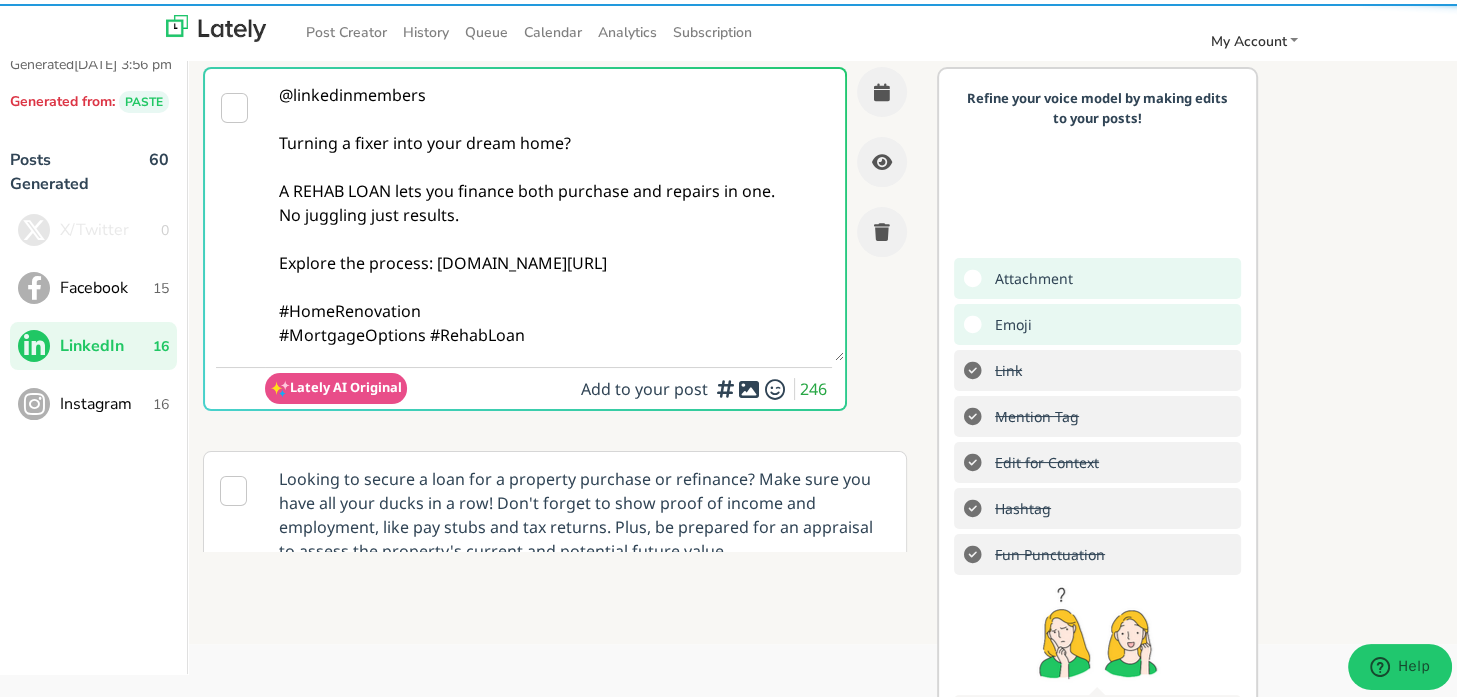 click on "@linkedinmembers
Turning a fixer into your dream home?
A REHAB LOAN lets you finance both purchase and repairs in one.
No juggling just results.
Explore the process: [DOMAIN_NAME][URL]
#HomeRenovation
#MortgageOptions #RehabLoan" at bounding box center (554, 211) 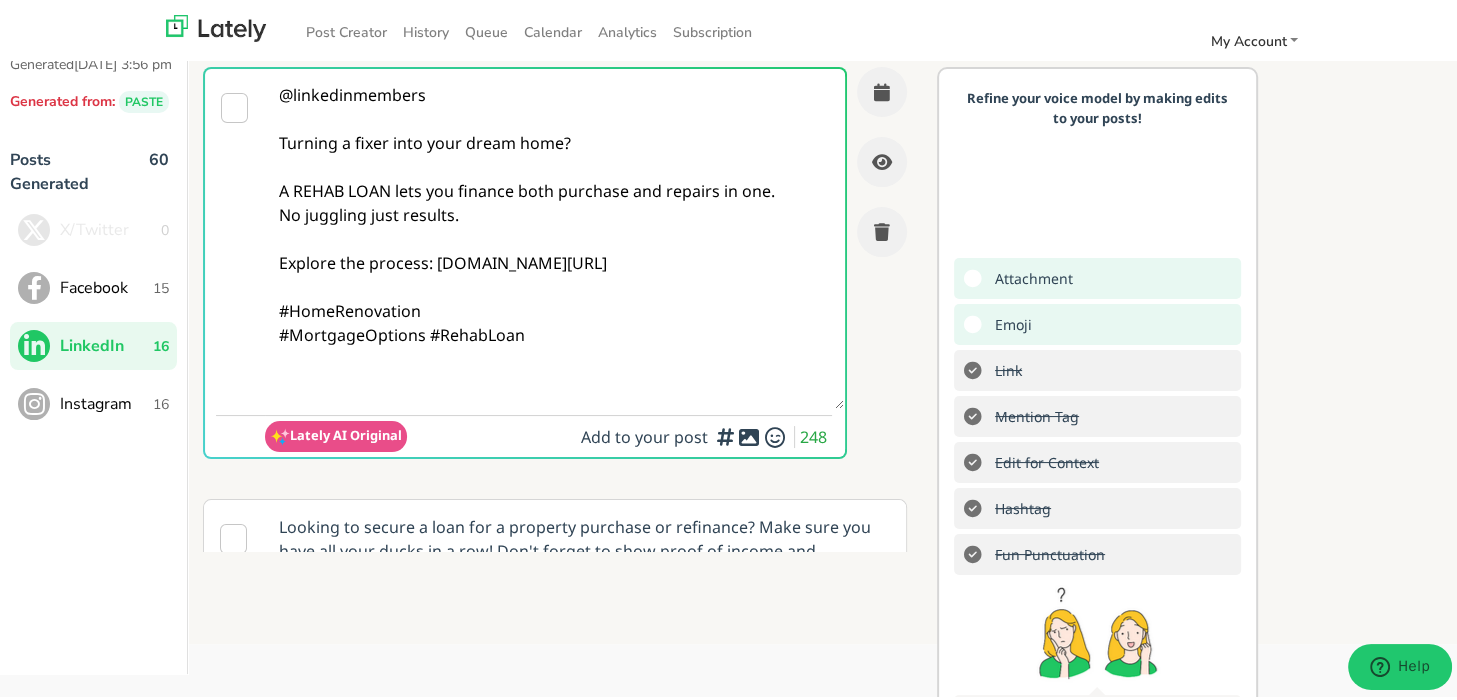 paste on "Follow Us On Our Social Media Platforms!
Facebook: [URL][DOMAIN_NAME]
LinkedIn: [URL][DOMAIN_NAME]
Instagram: [URL][DOMAIN_NAME][DOMAIN_NAME]" 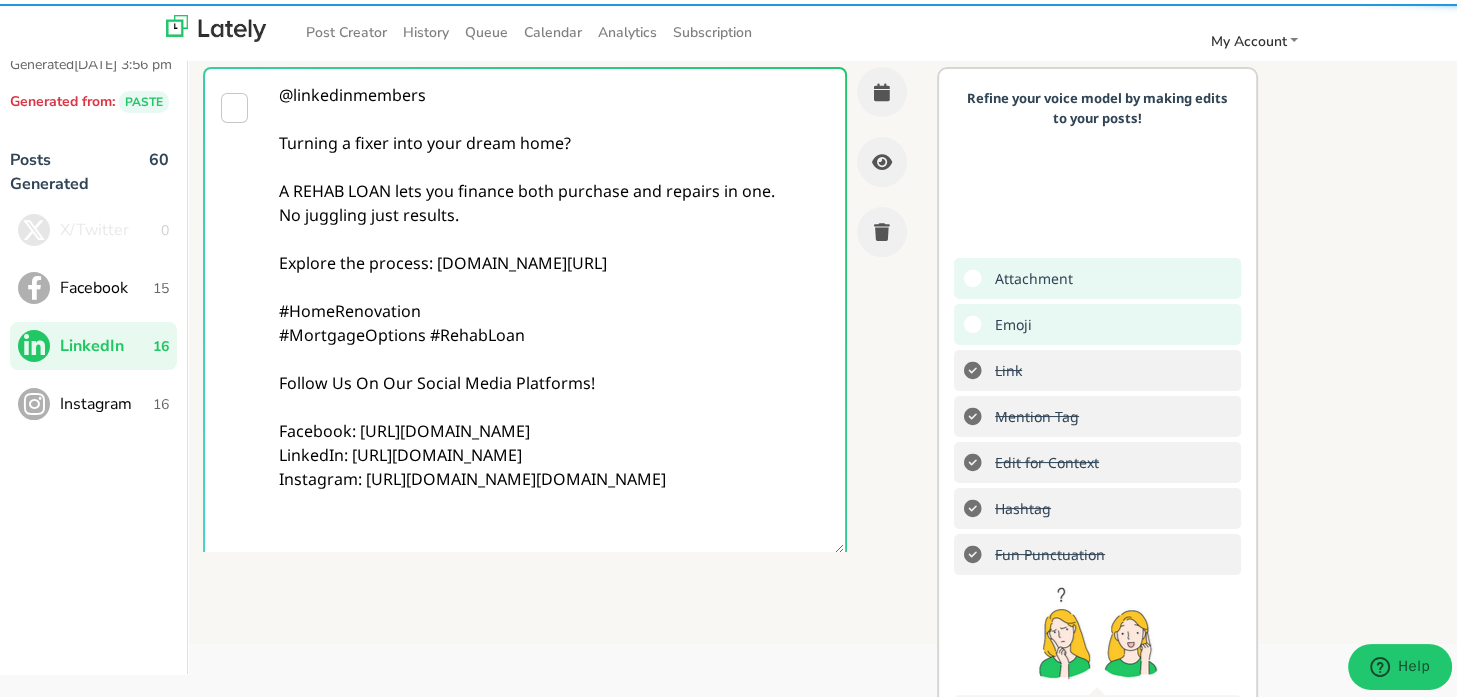 type on "@linkedinmembers
Turning a fixer into your dream home?
A REHAB LOAN lets you finance both purchase and repairs in one.
No juggling just results.
Explore the process: [DOMAIN_NAME][URL]
#HomeRenovation
#MortgageOptions #RehabLoan
Follow Us On Our Social Media Platforms!
Facebook: [URL][DOMAIN_NAME]
LinkedIn: [URL][DOMAIN_NAME]
Instagram: [URL][DOMAIN_NAME][DOMAIN_NAME]" 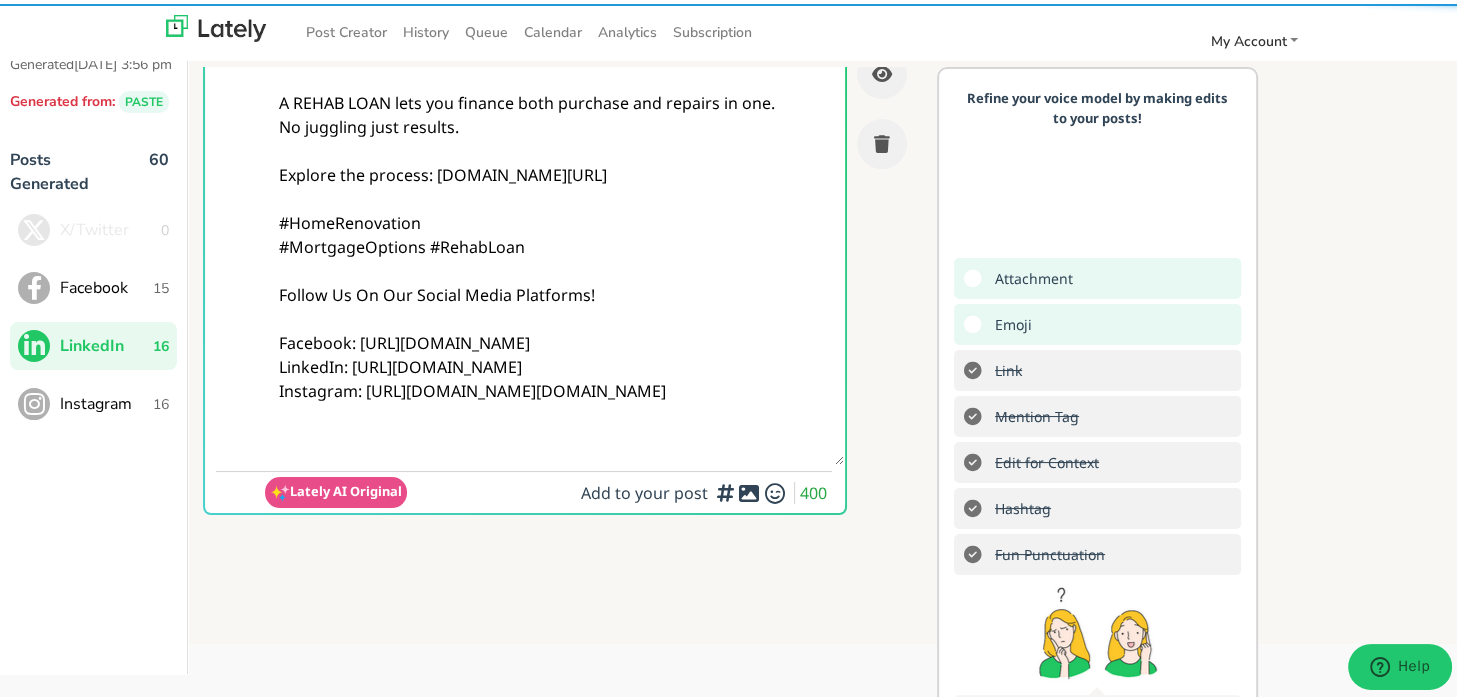 scroll, scrollTop: 300, scrollLeft: 0, axis: vertical 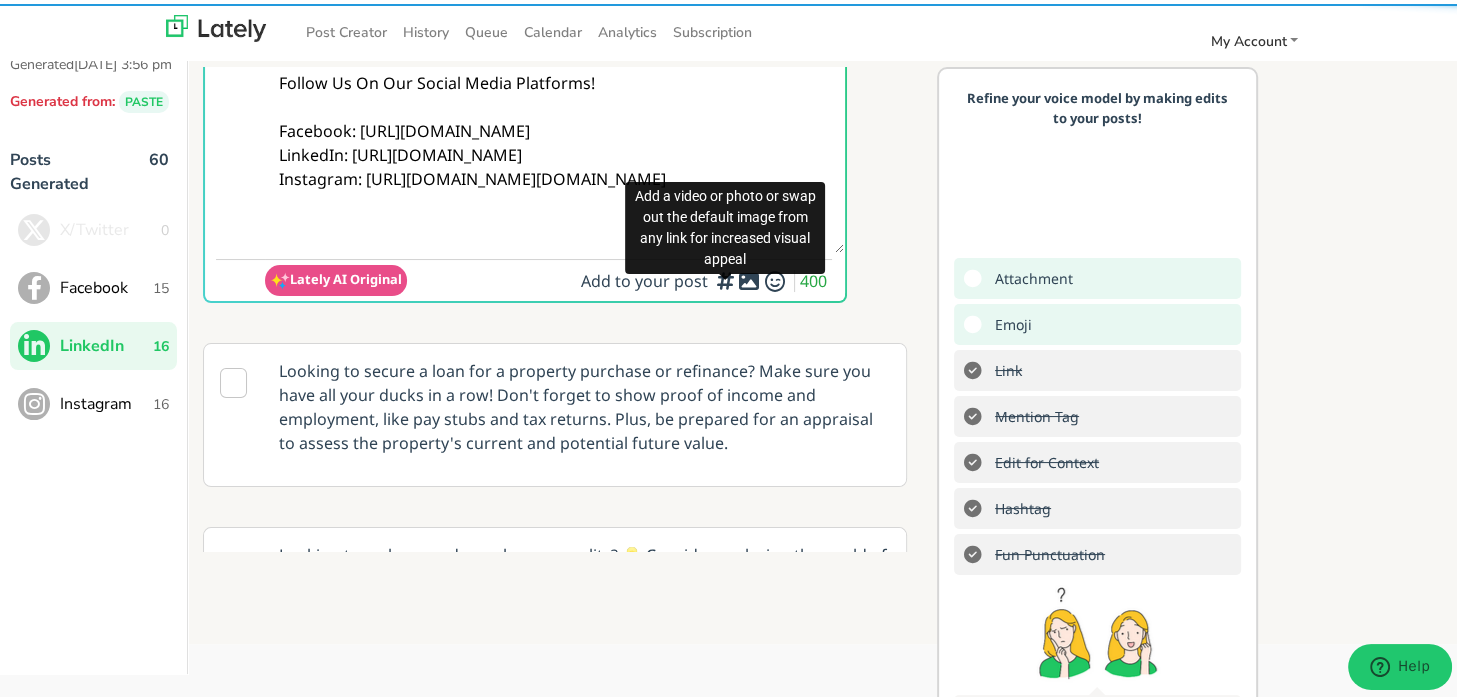 click at bounding box center (749, 277) 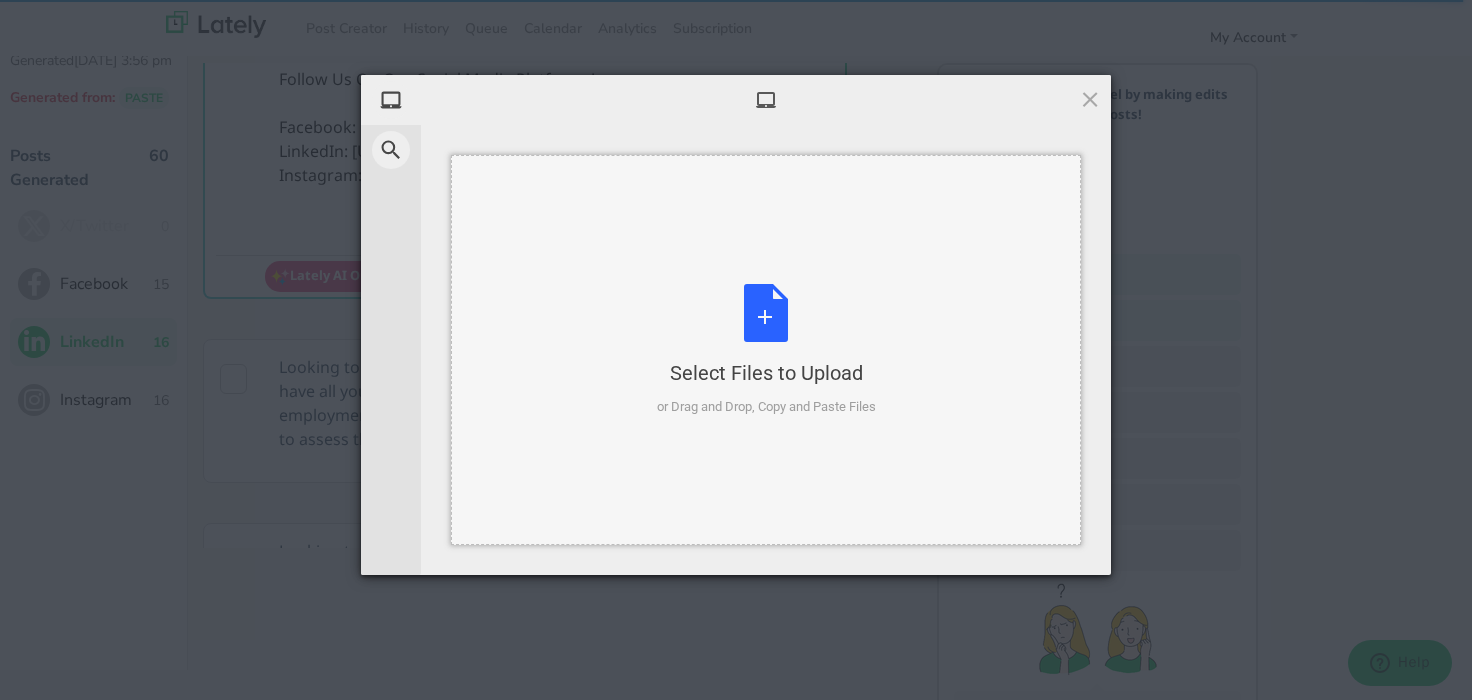 click on "Select Files to Upload" at bounding box center [766, 373] 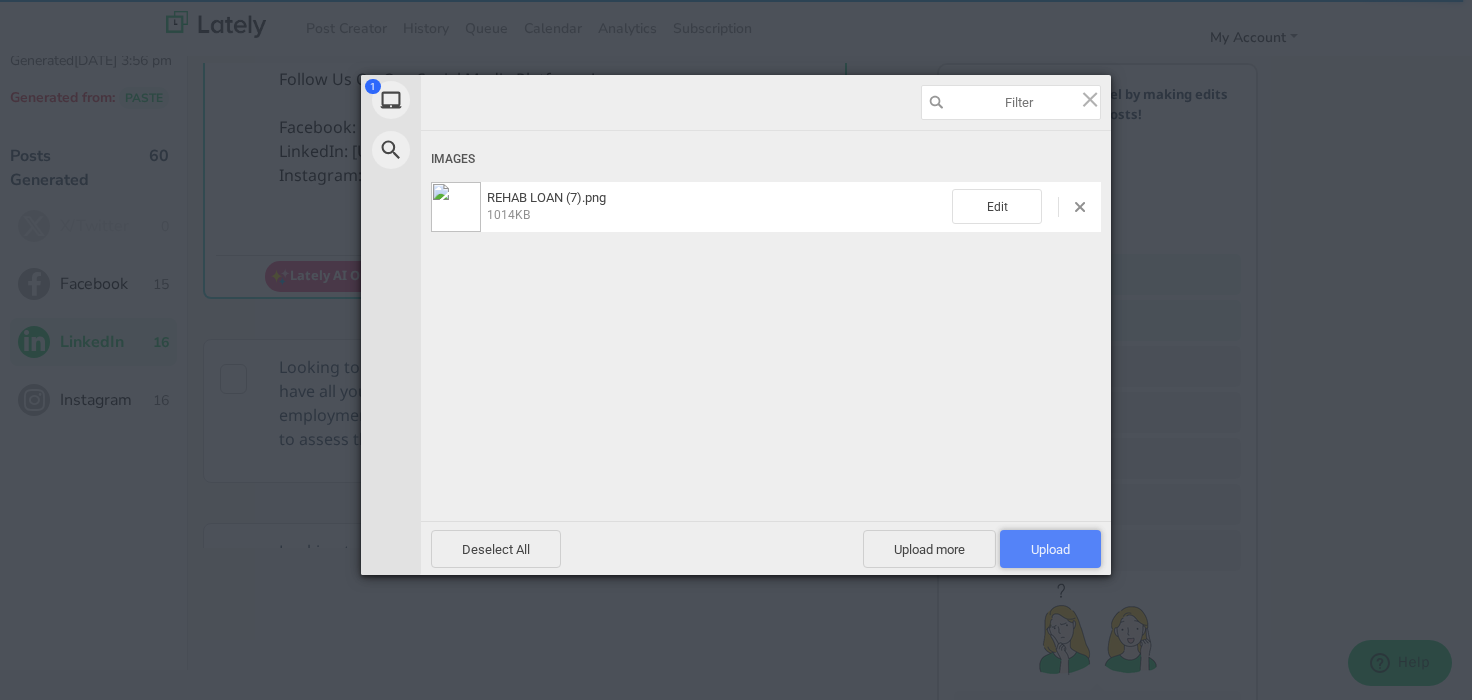 click on "Upload
1" at bounding box center (1050, 549) 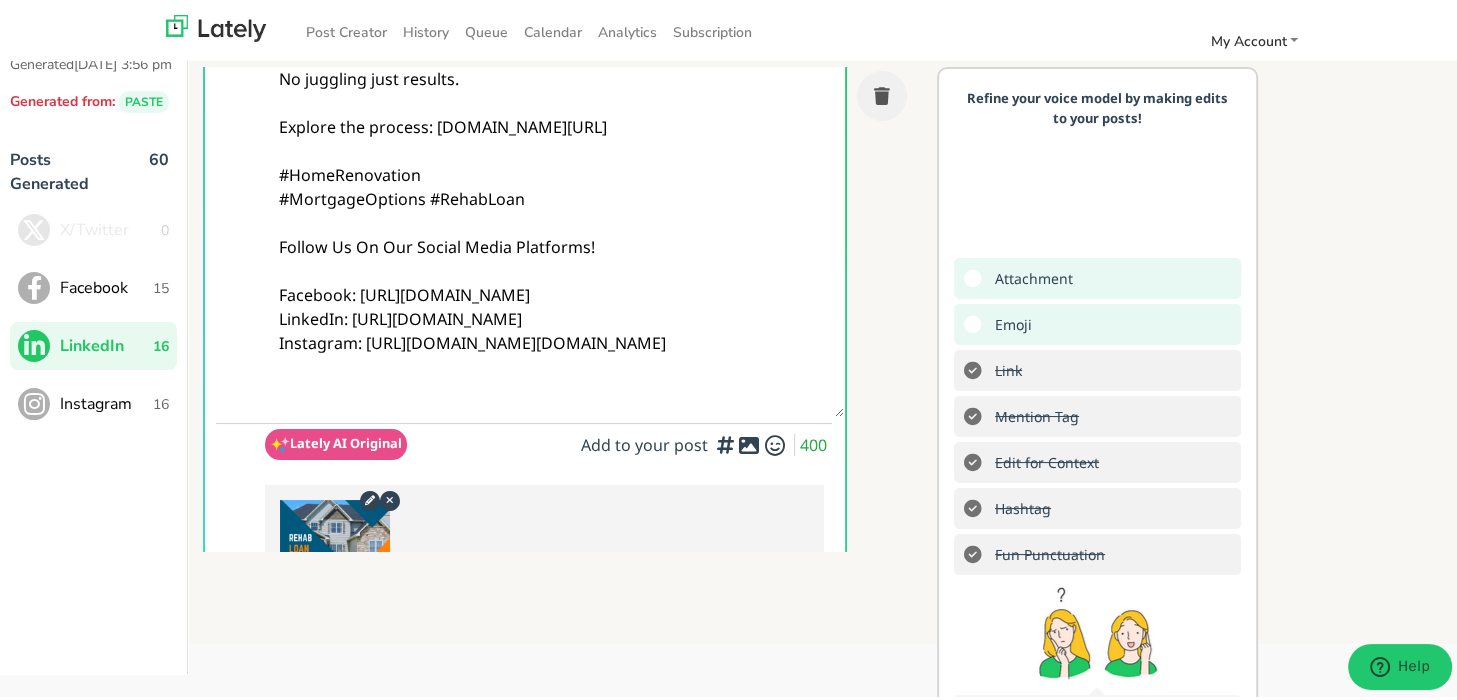 scroll, scrollTop: 0, scrollLeft: 0, axis: both 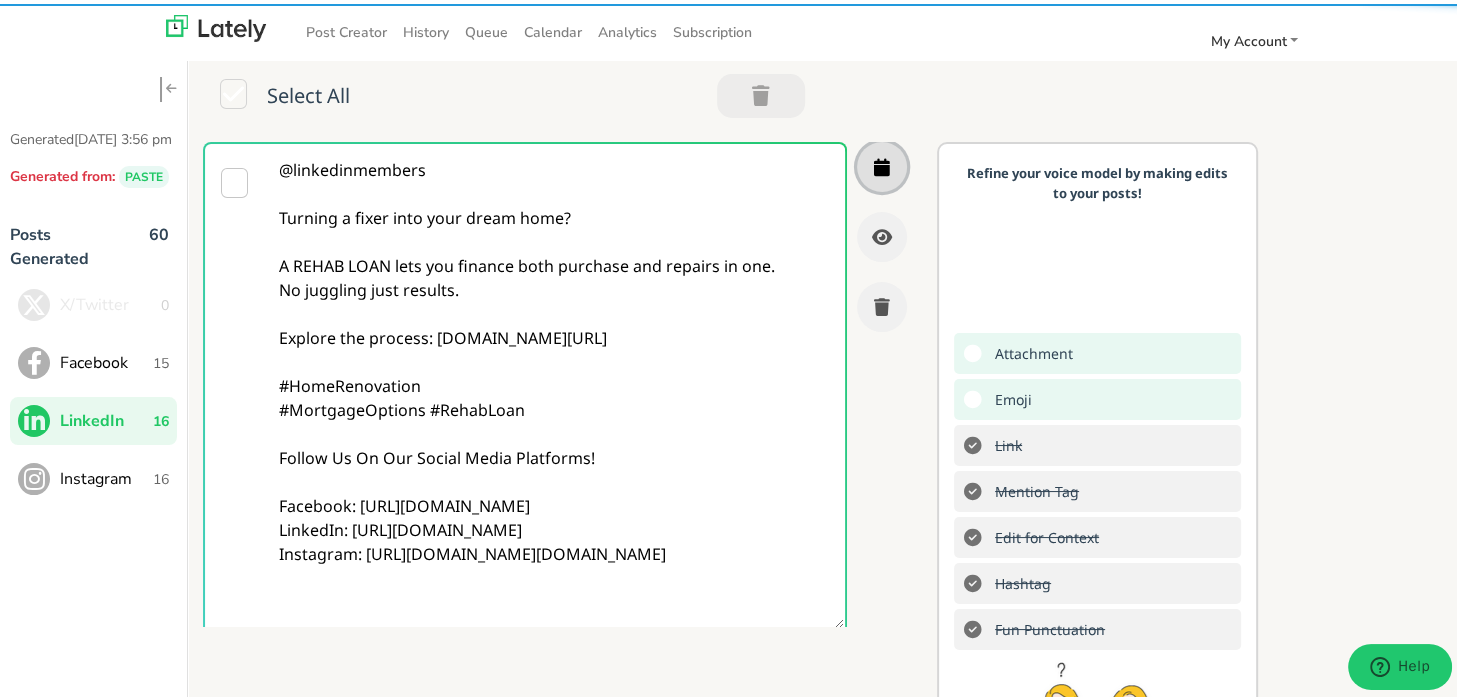 click at bounding box center [882, 163] 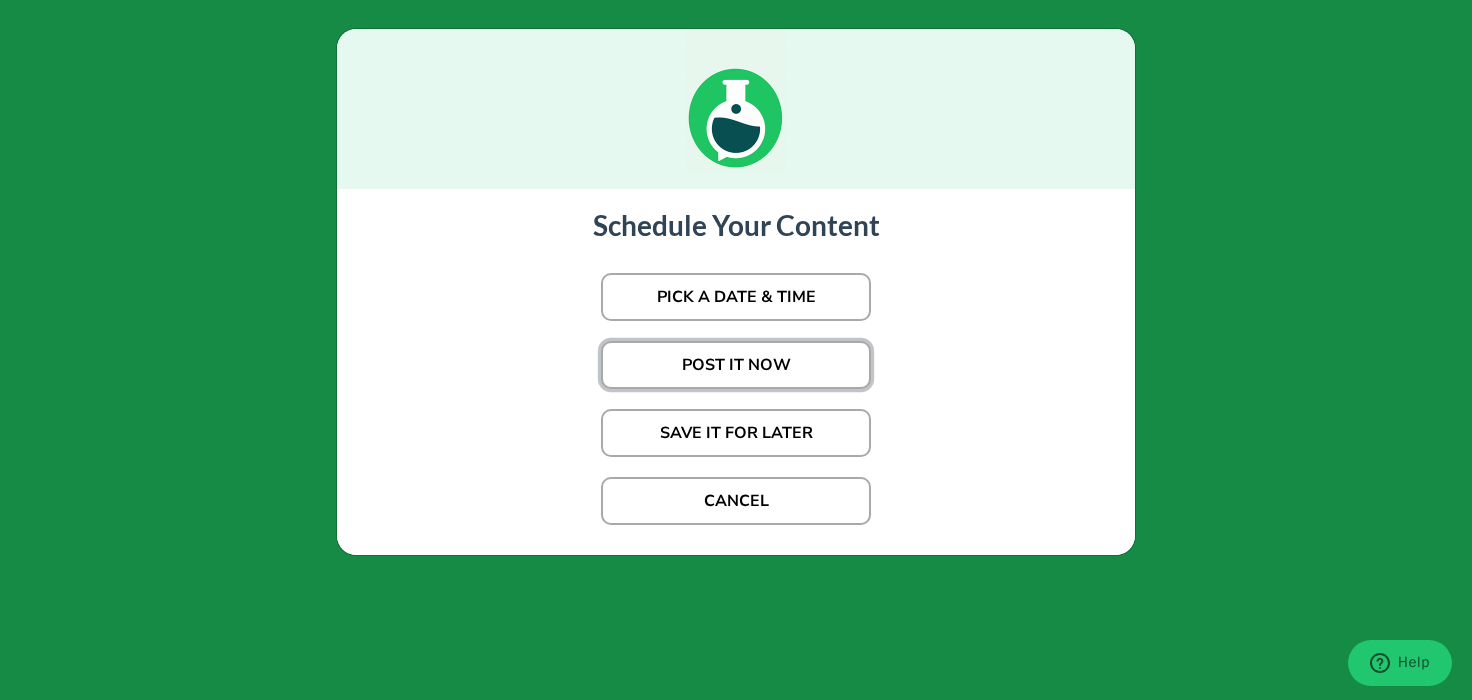 click on "POST IT NOW" at bounding box center (736, 365) 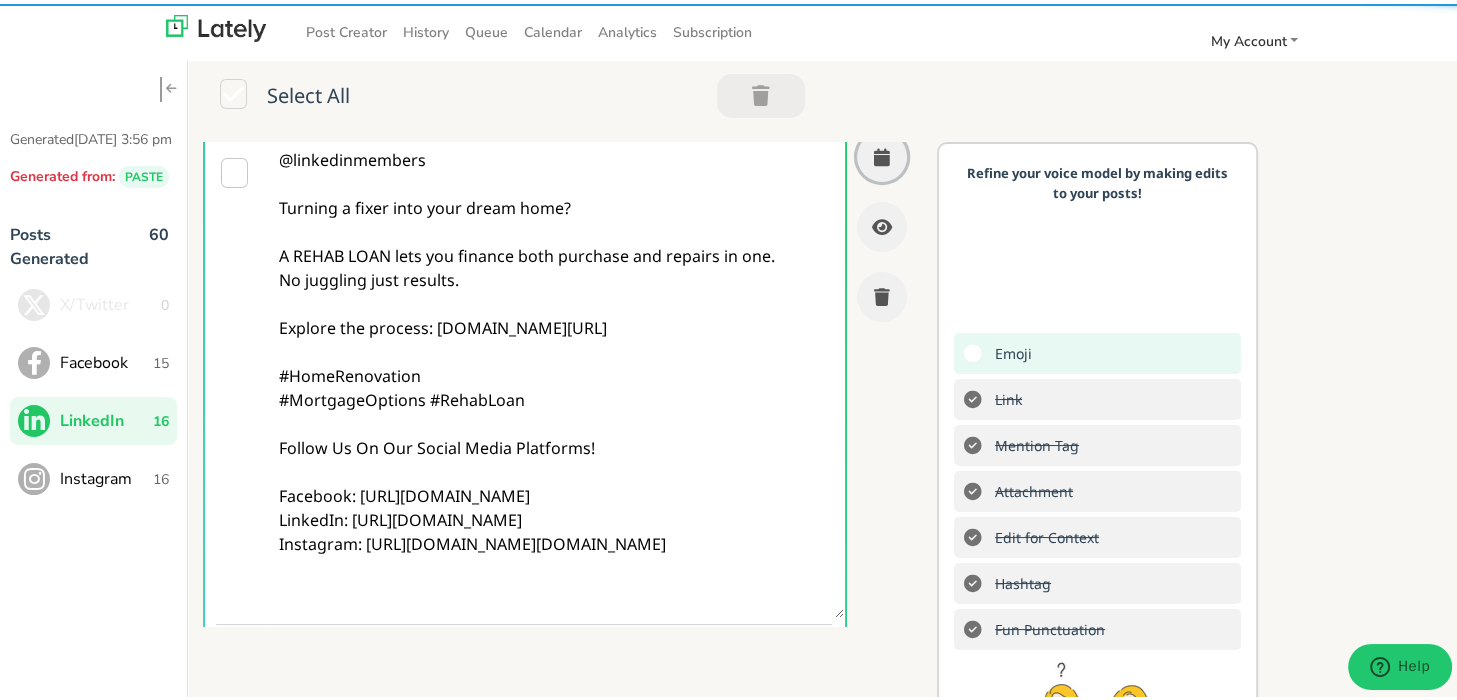 scroll, scrollTop: 0, scrollLeft: 0, axis: both 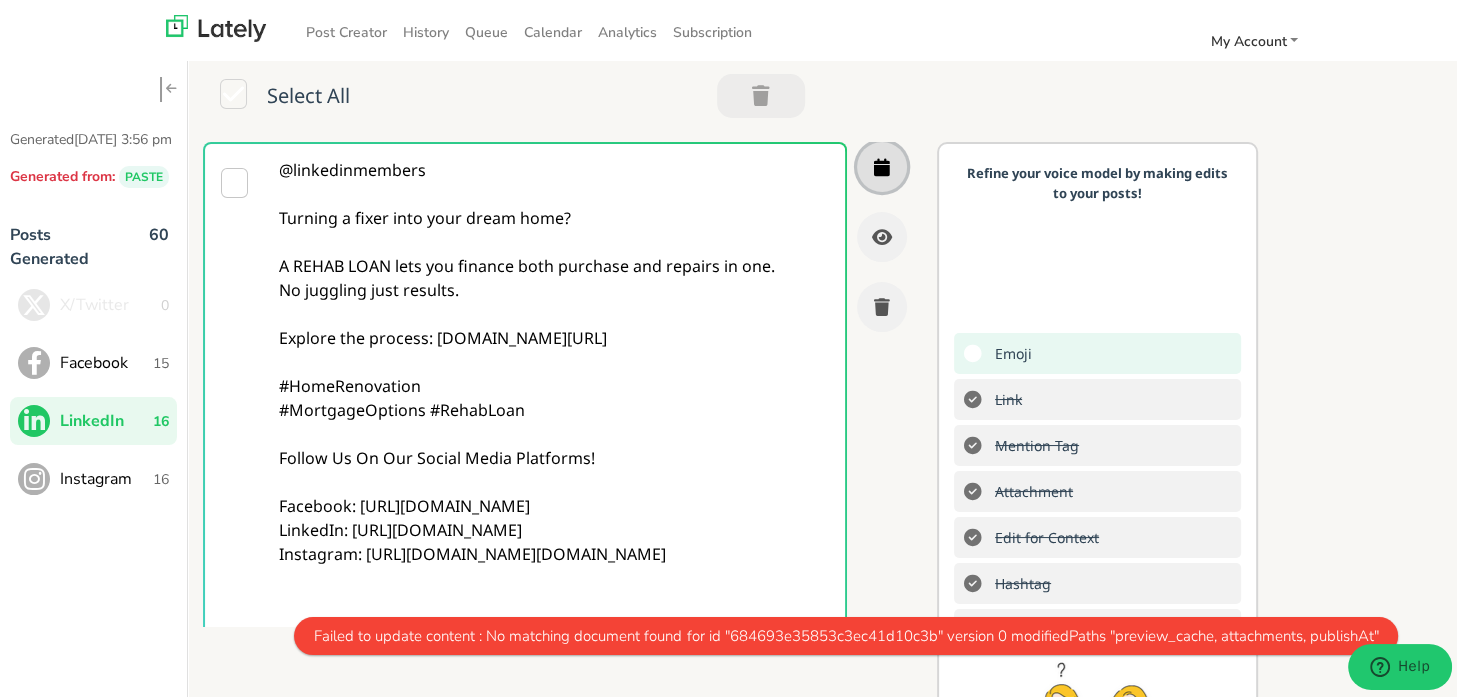 click at bounding box center (882, 163) 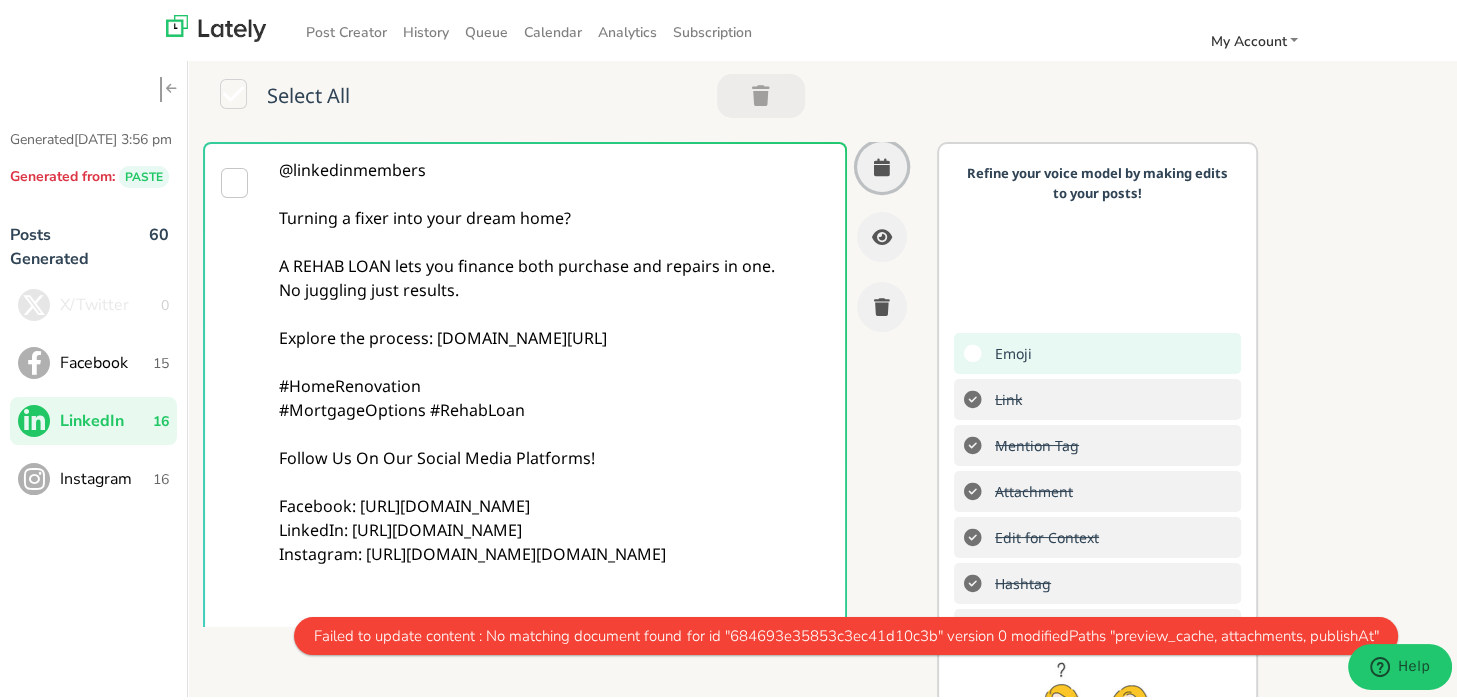 scroll, scrollTop: 500, scrollLeft: 0, axis: vertical 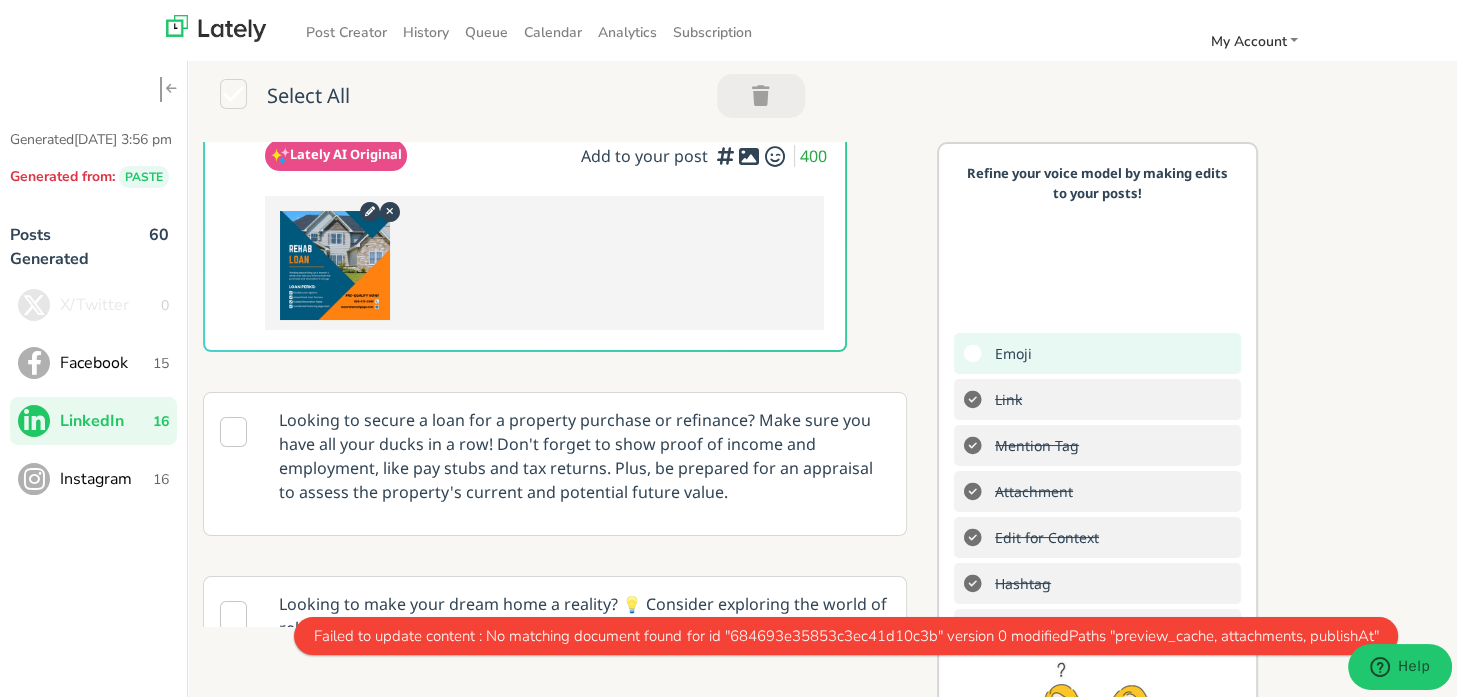 click on "Instagram" at bounding box center [106, 475] 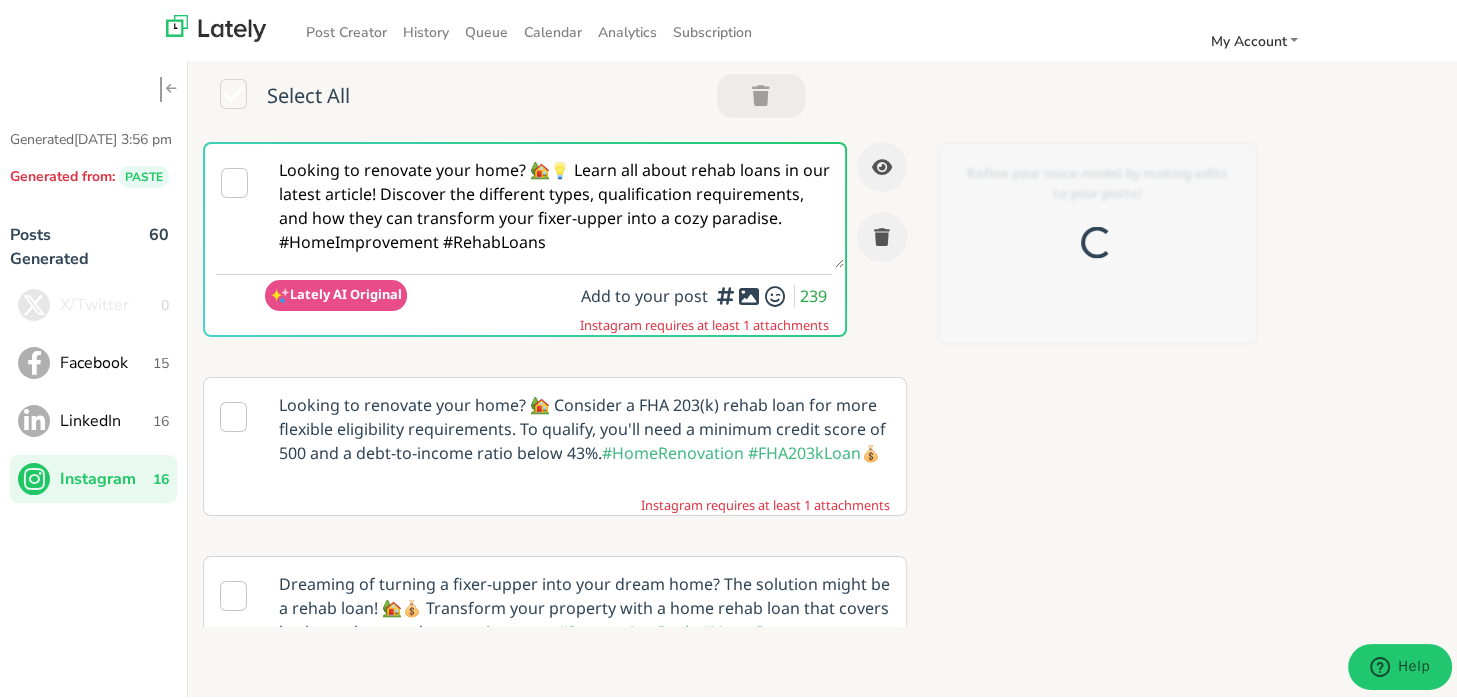 click on "LinkedIn 16" at bounding box center [93, 417] 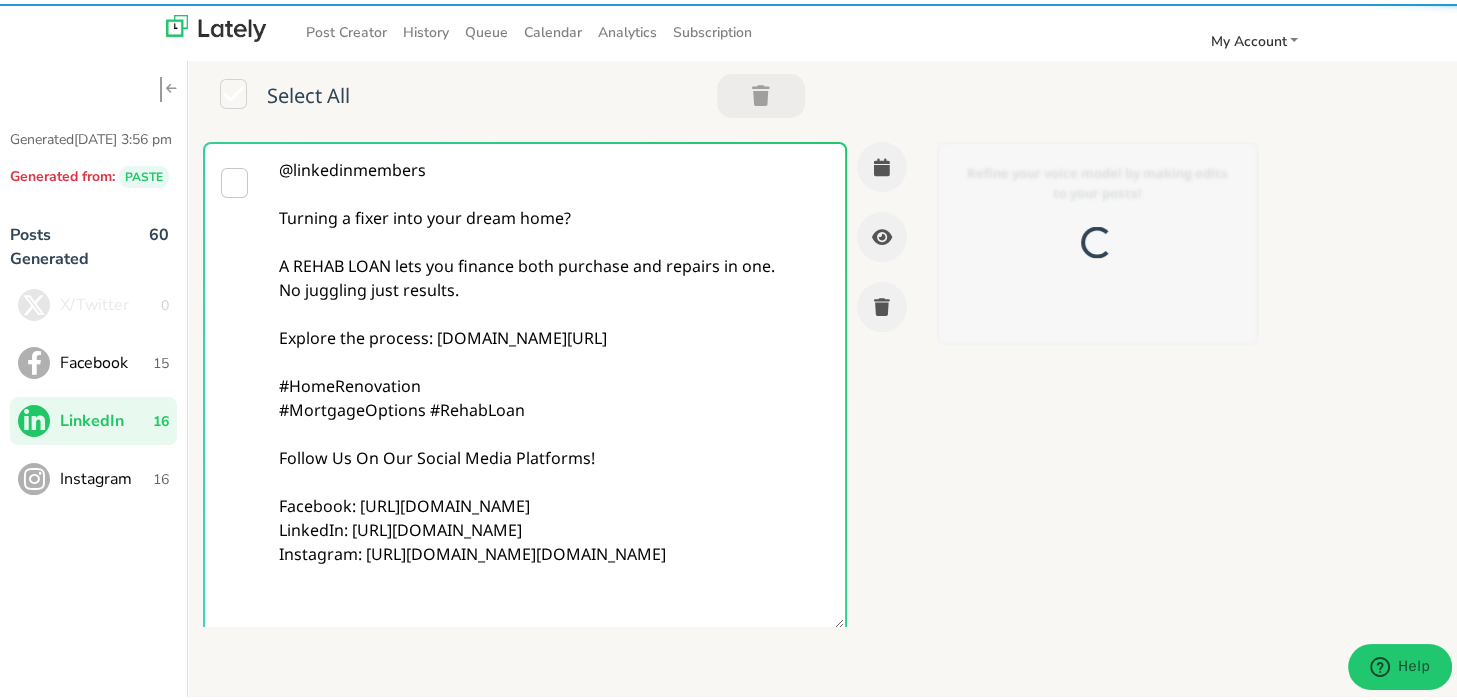 scroll, scrollTop: 0, scrollLeft: 0, axis: both 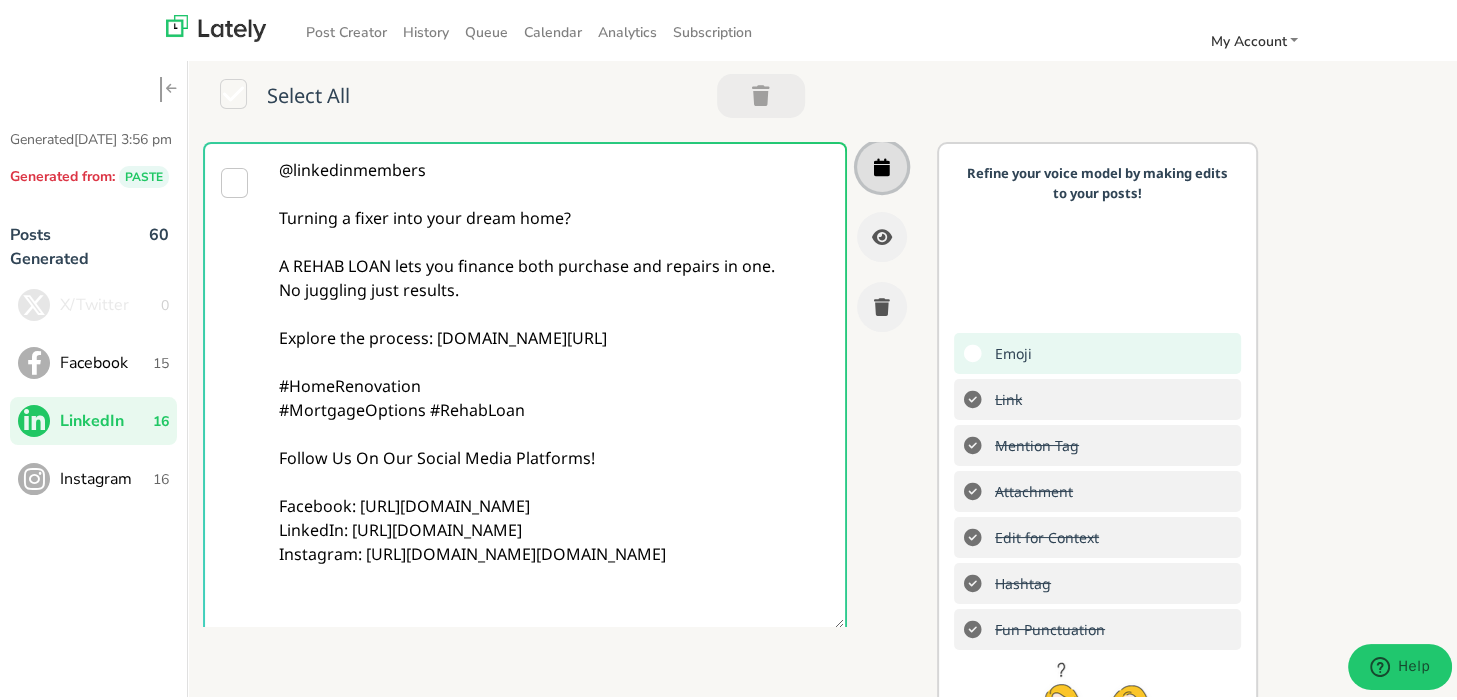click at bounding box center (882, 163) 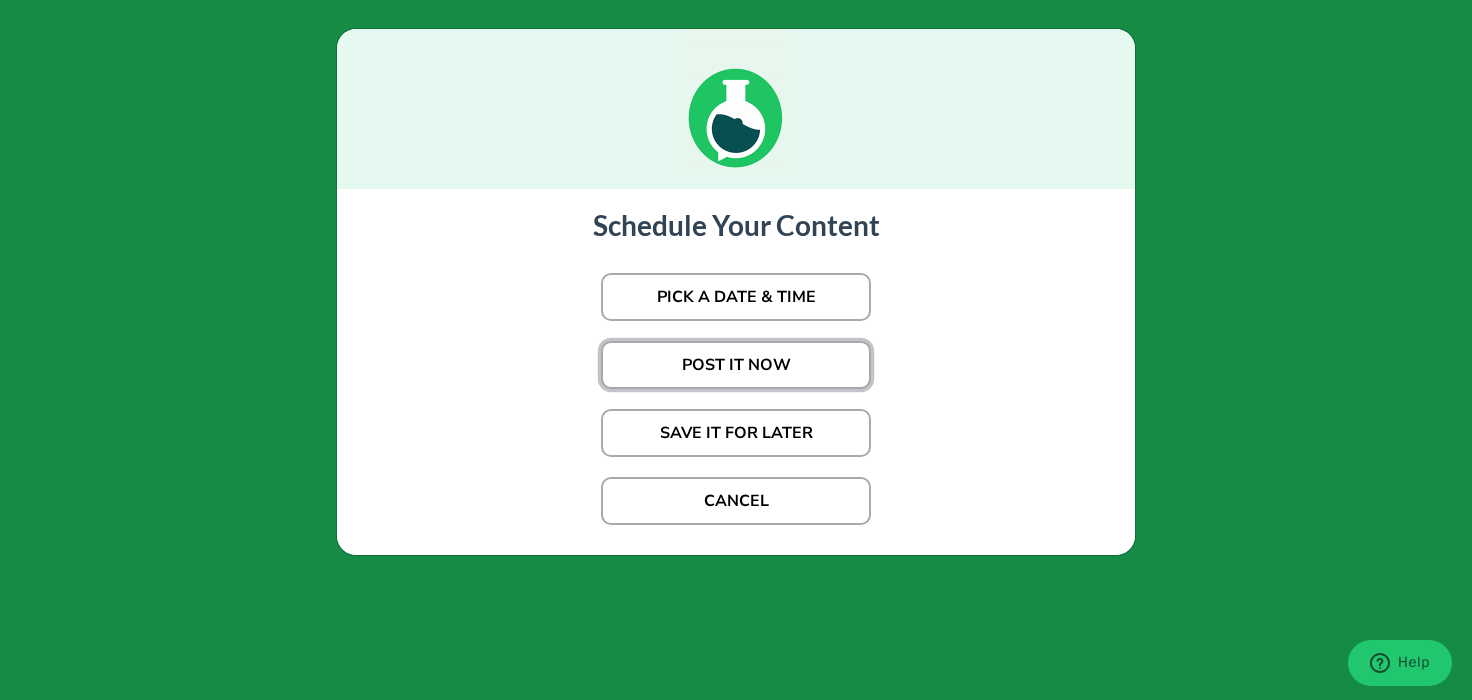 click on "POST IT NOW" at bounding box center [736, 365] 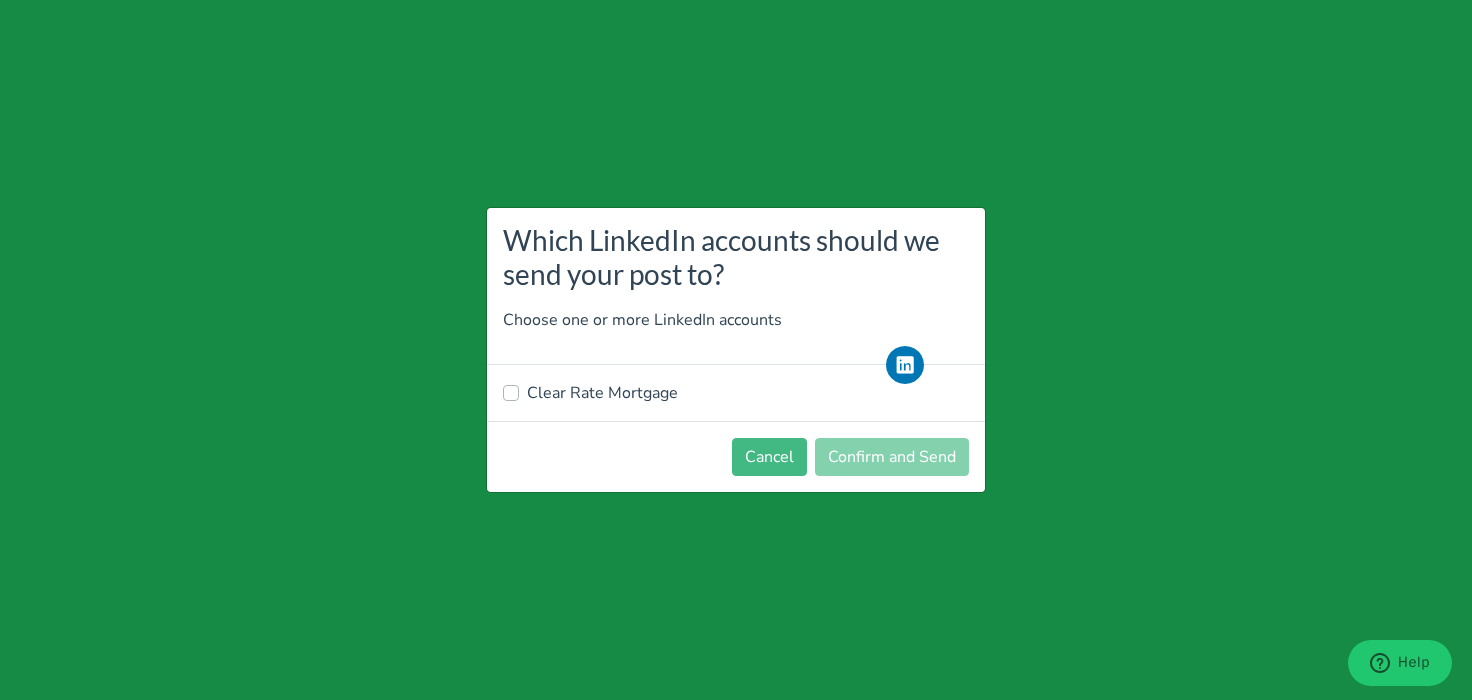 click on "Clear Rate Mortgage" at bounding box center (736, 393) 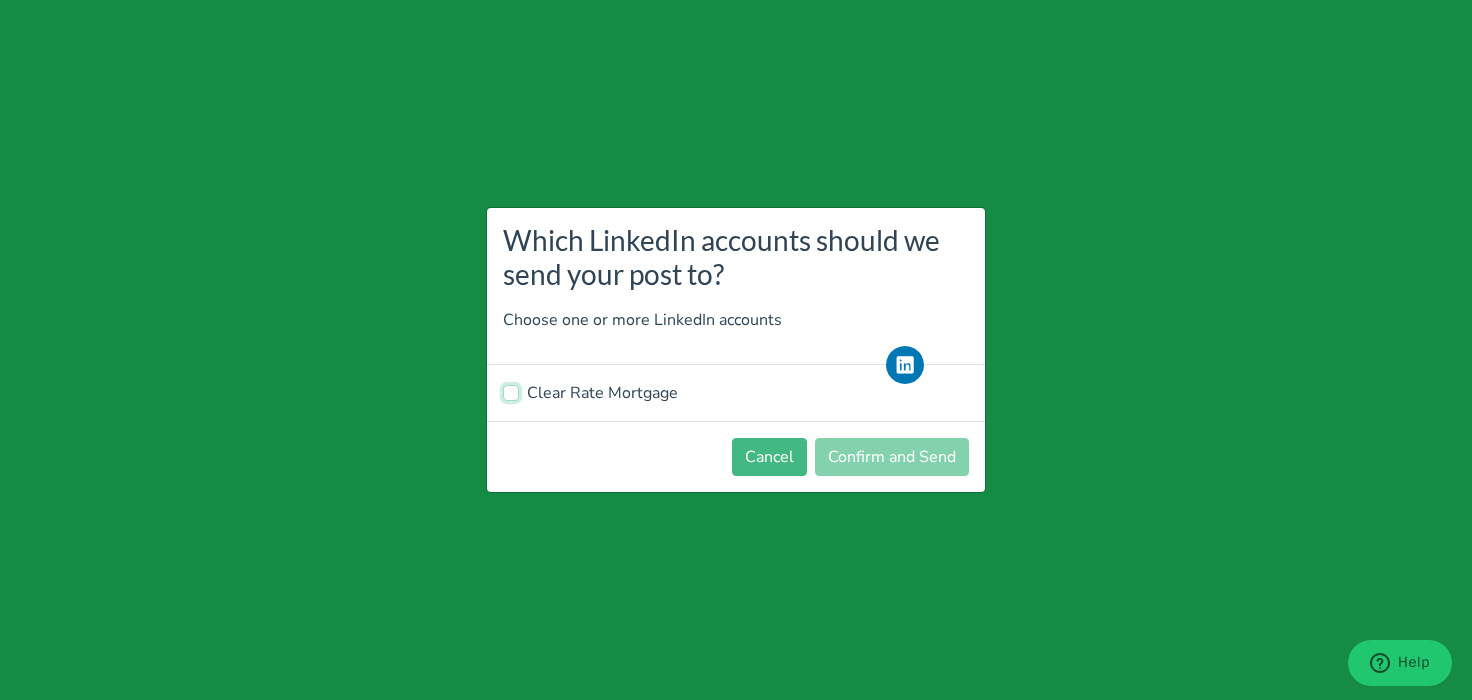 click on "Clear Rate Mortgage" at bounding box center (511, 391) 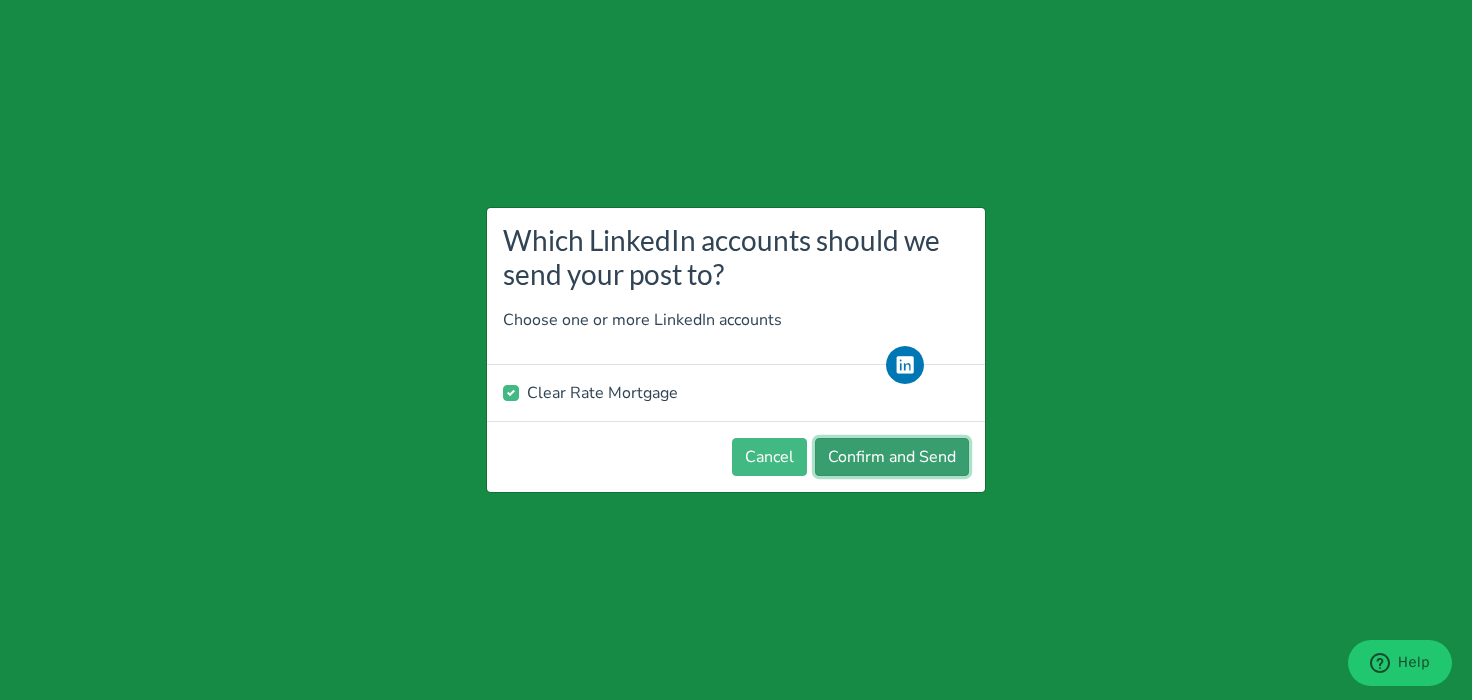 click on "Confirm and Send" at bounding box center (892, 457) 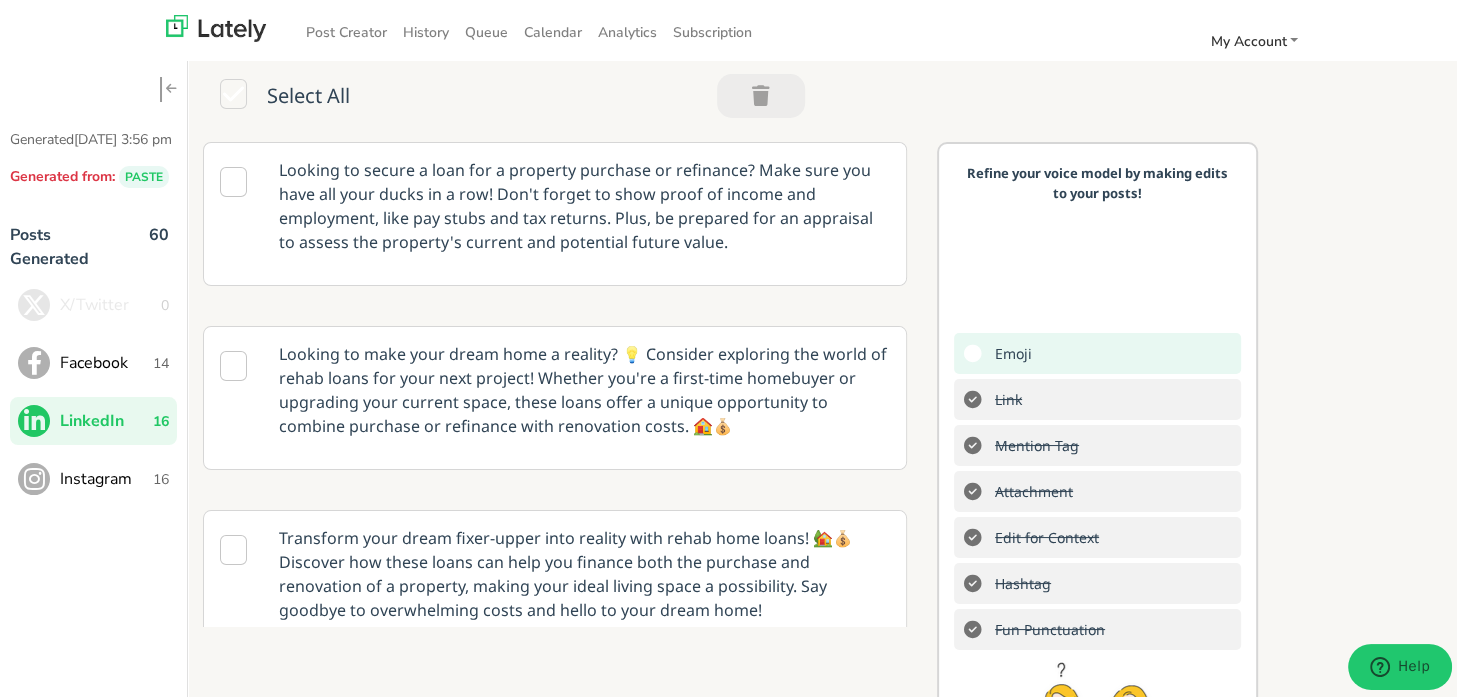 click on "Instagram" at bounding box center [106, 475] 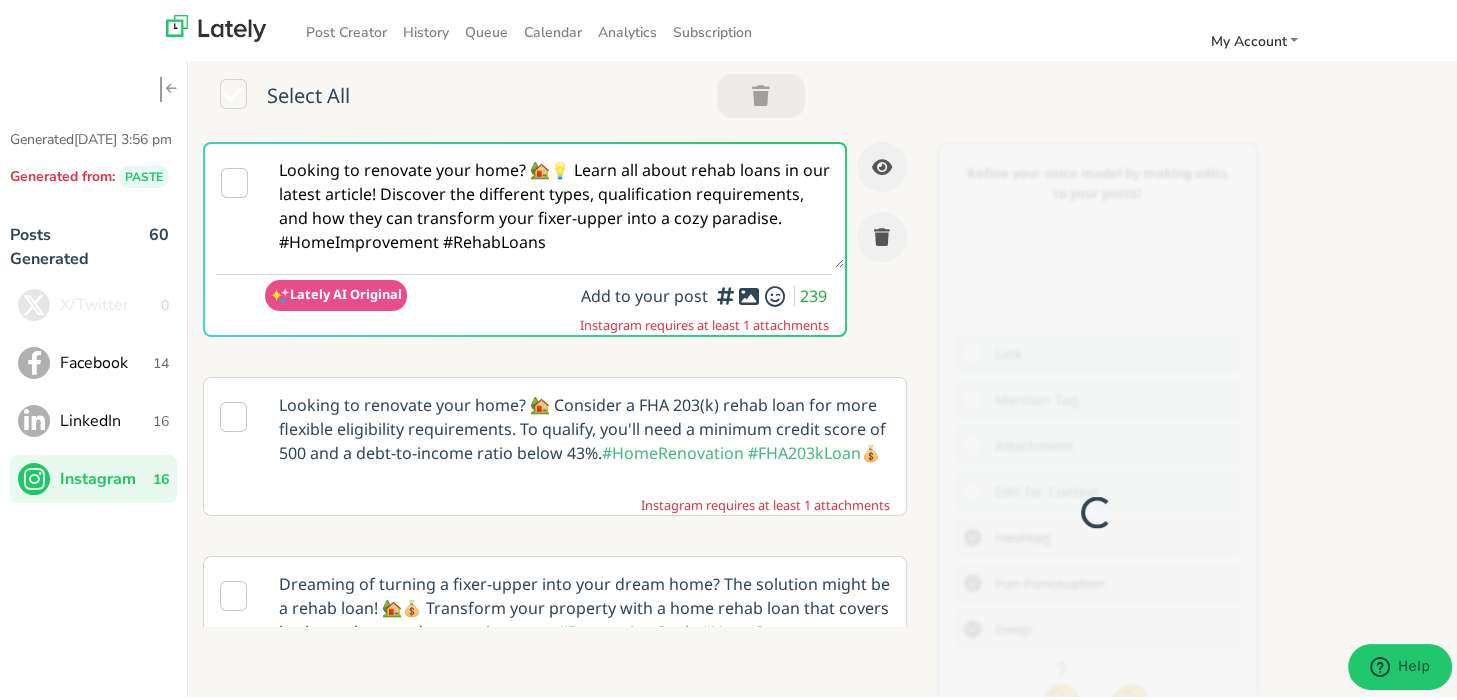 scroll, scrollTop: 0, scrollLeft: 0, axis: both 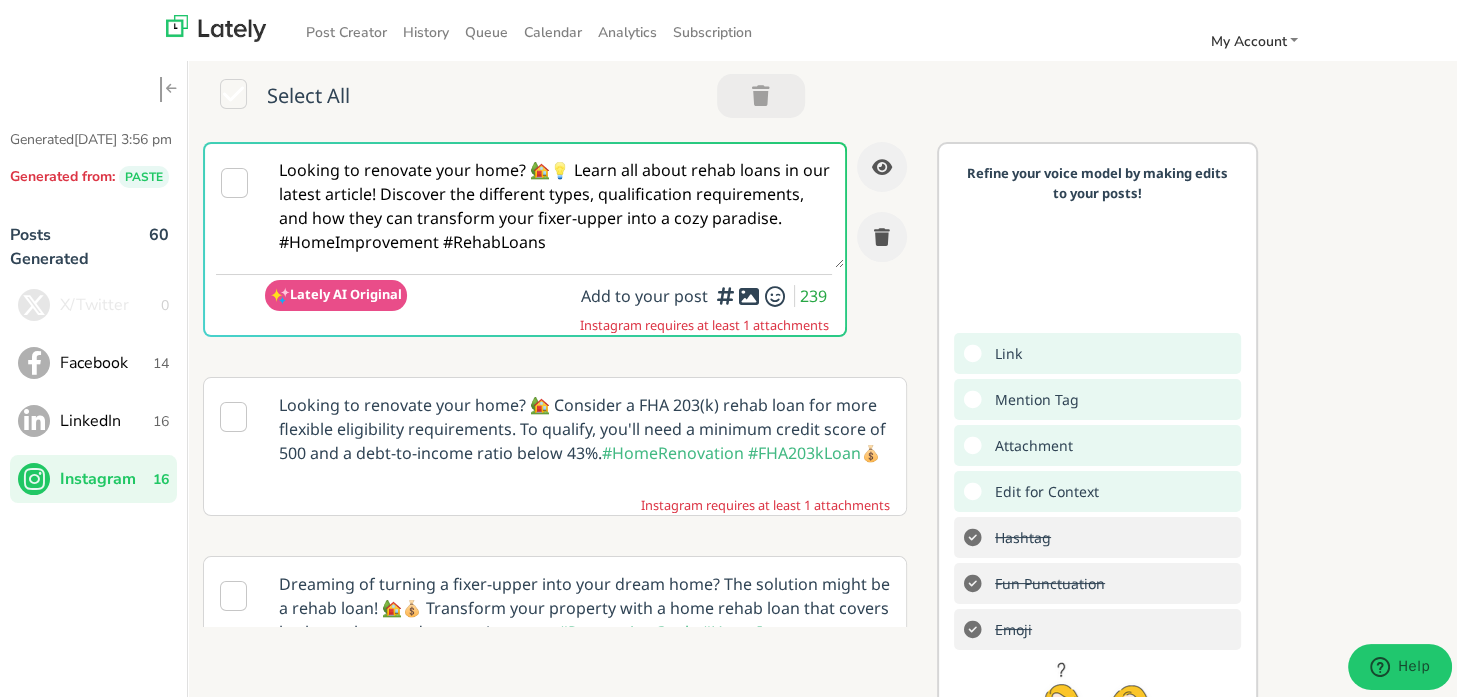click on "Looking to renovate your home? 🏡💡 Learn all about rehab loans in our latest article! Discover the different types, qualification requirements, and how they can transform your fixer-upper into a cozy paradise. #HomeImprovement #RehabLoans" at bounding box center [554, 202] 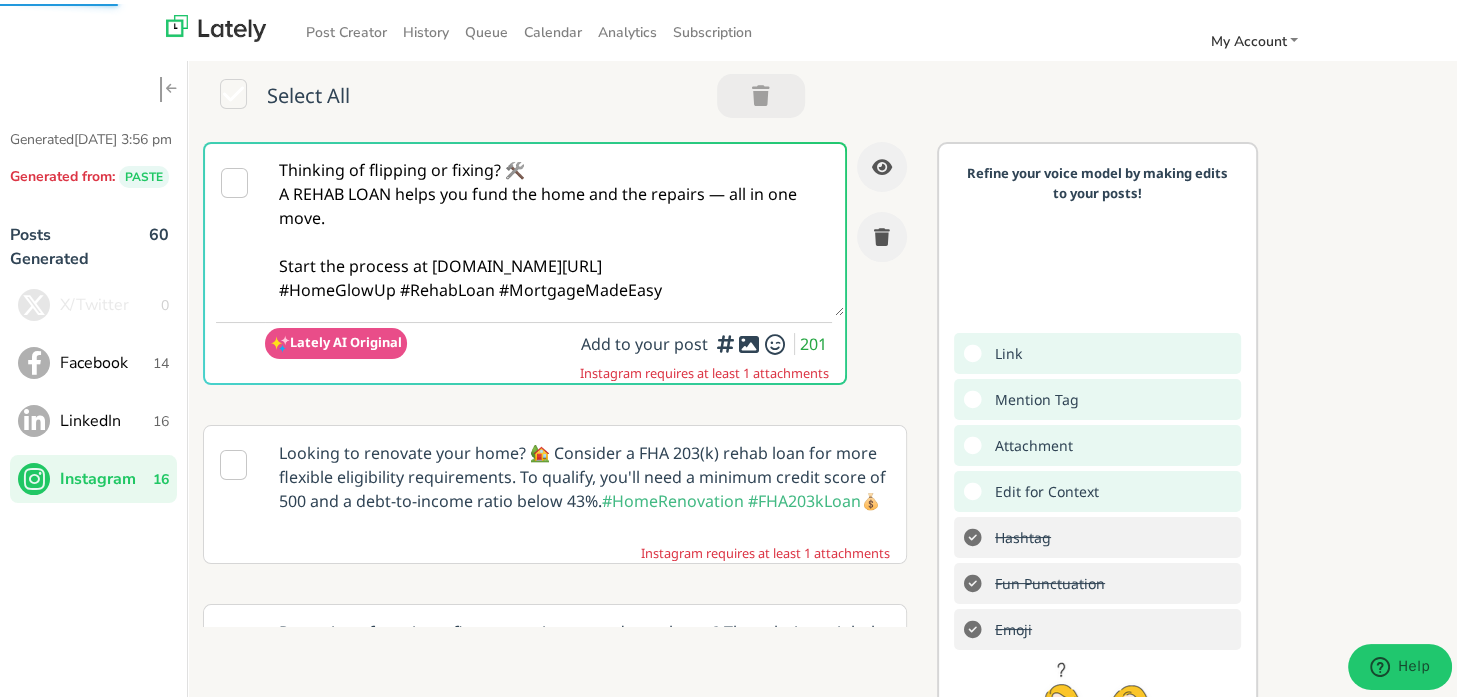 click on "Thinking of flipping or fixing? 🛠️
A REHAB LOAN helps you fund the home and the repairs — all in one move.
Start the process at [DOMAIN_NAME][URL]
#HomeGlowUp #RehabLoan #MortgageMadeEasy" at bounding box center (554, 226) 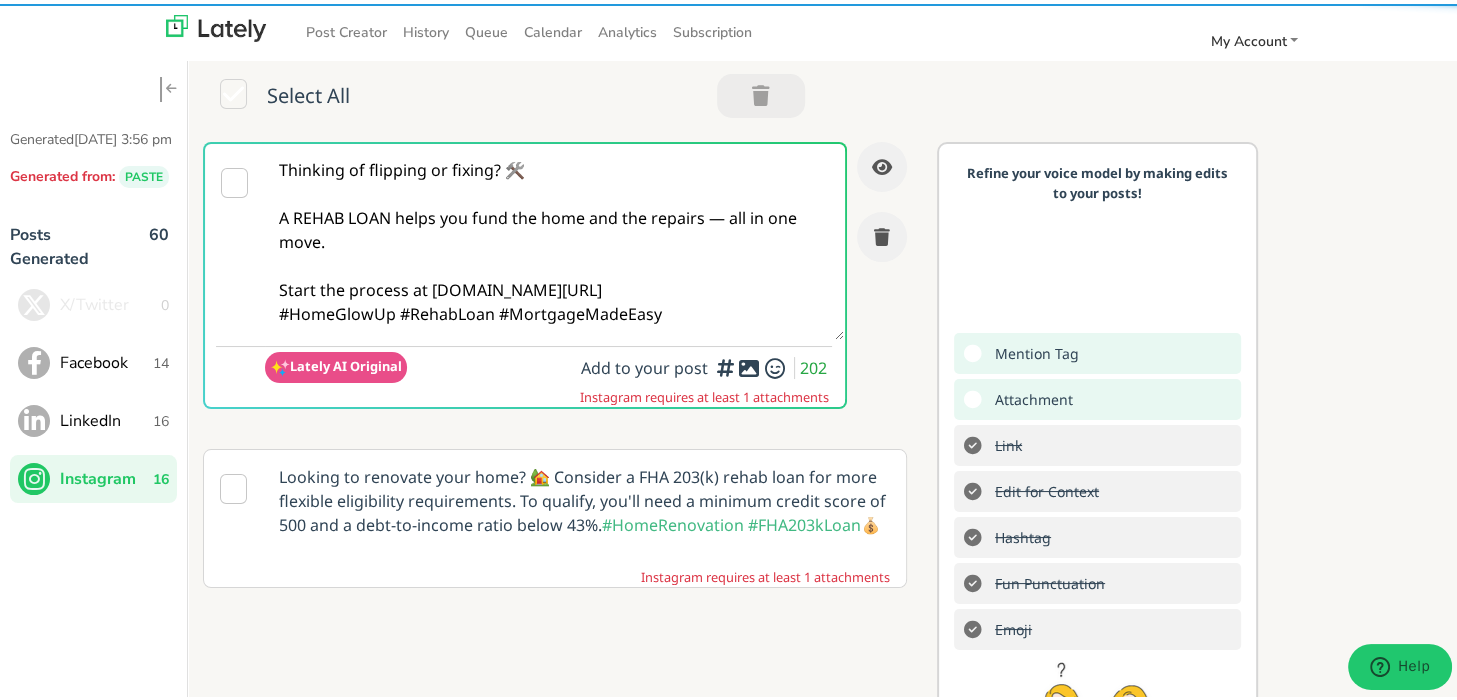 click on "Thinking of flipping or fixing? 🛠️
A REHAB LOAN helps you fund the home and the repairs — all in one move.
Start the process at [DOMAIN_NAME][URL]
#HomeGlowUp #RehabLoan #MortgageMadeEasy" at bounding box center [554, 238] 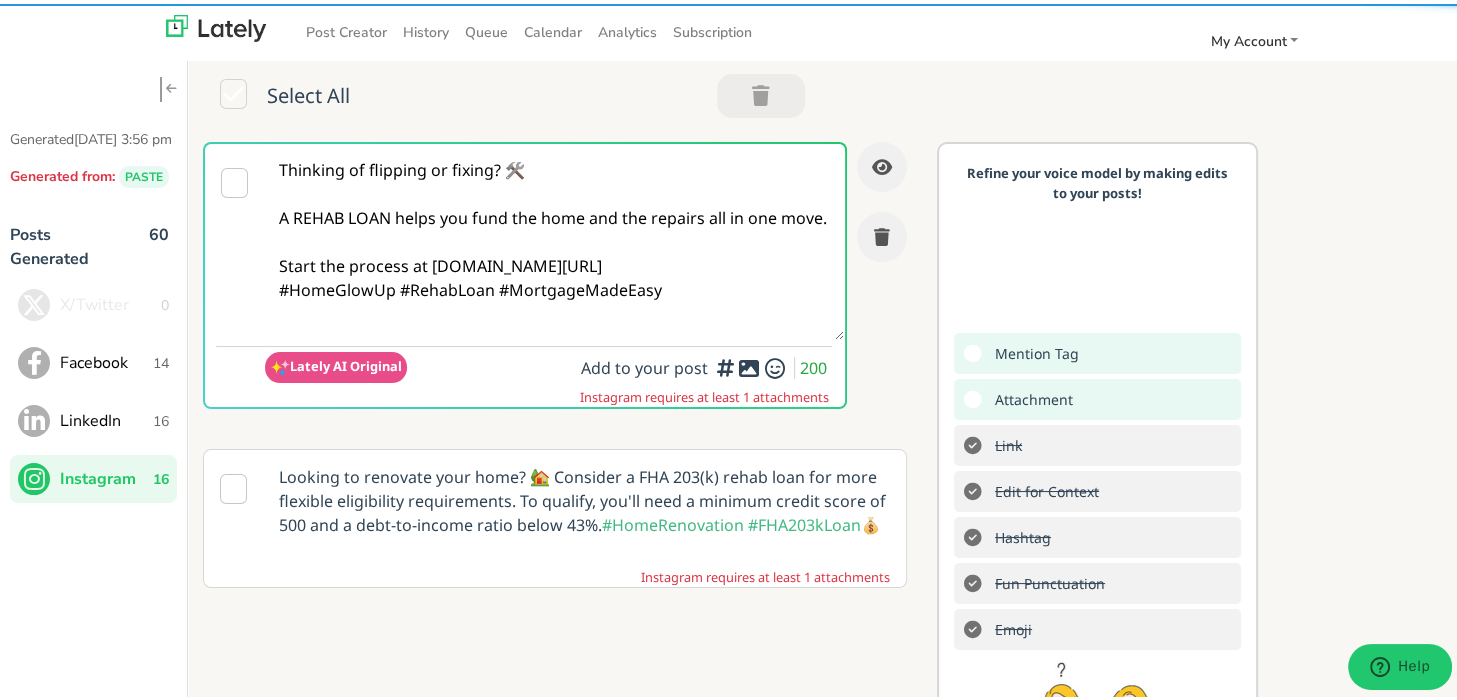 drag, startPoint x: 632, startPoint y: 300, endPoint x: 688, endPoint y: 291, distance: 56.718605 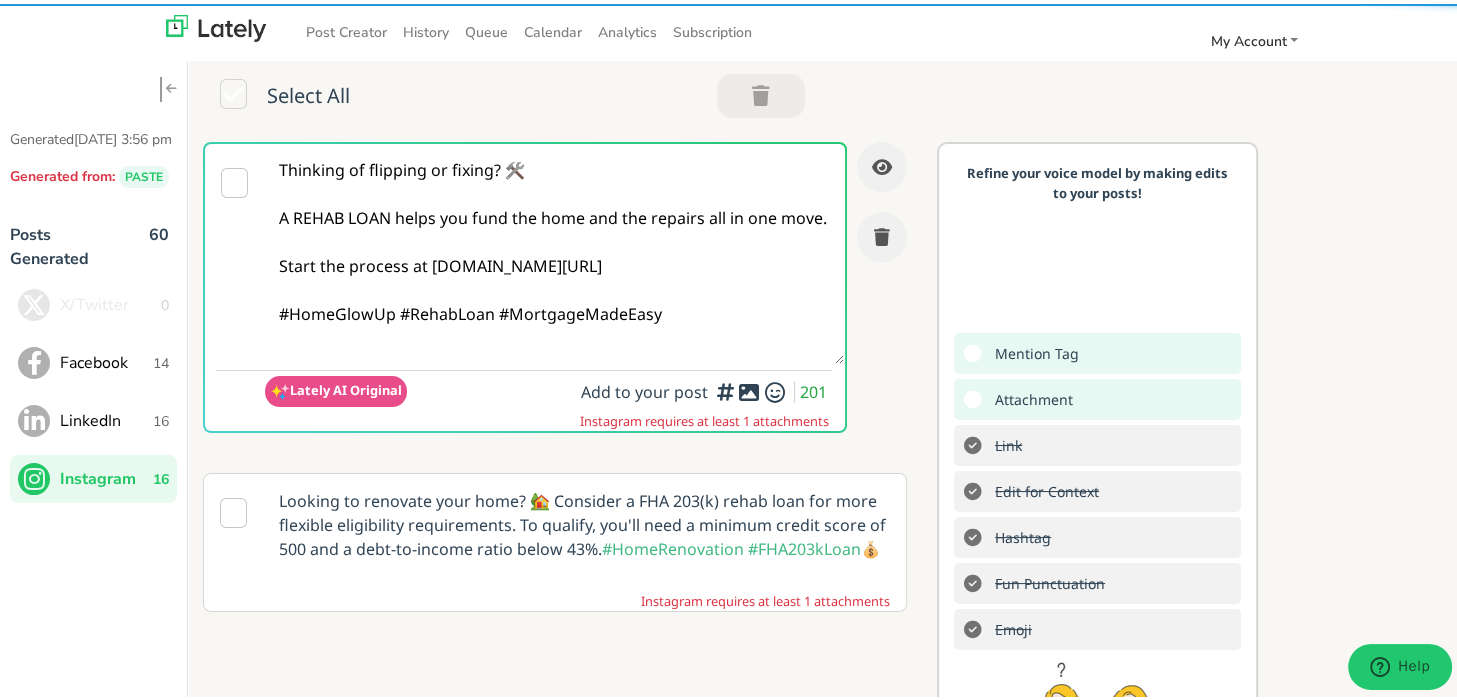 click on "Thinking of flipping or fixing? 🛠️
A REHAB LOAN helps you fund the home and the repairs all in one move.
Start the process at [DOMAIN_NAME][URL]
#HomeGlowUp #RehabLoan #MortgageMadeEasy" at bounding box center [554, 250] 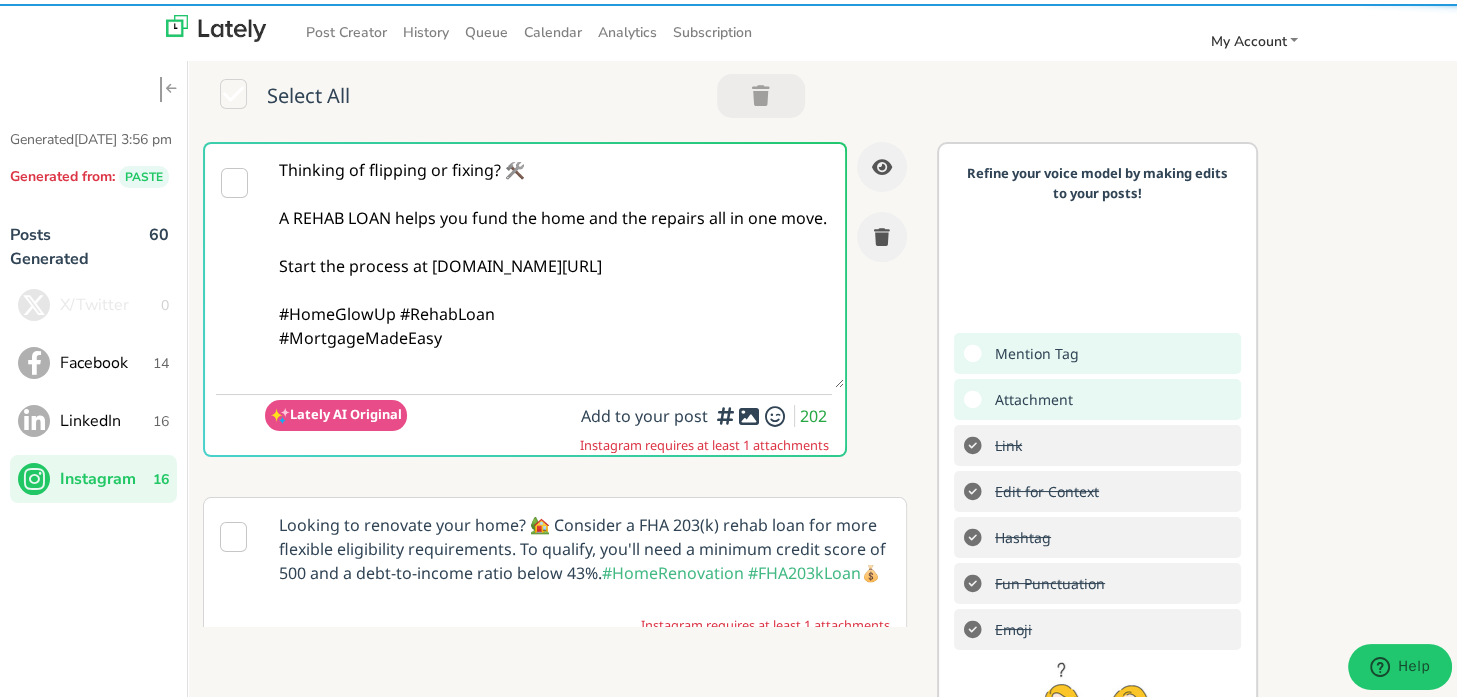 click on "Thinking of flipping or fixing? 🛠️
A REHAB LOAN helps you fund the home and the repairs all in one move.
Start the process at [DOMAIN_NAME][URL]
#HomeGlowUp #RehabLoan
#MortgageMadeEasy" at bounding box center (554, 262) 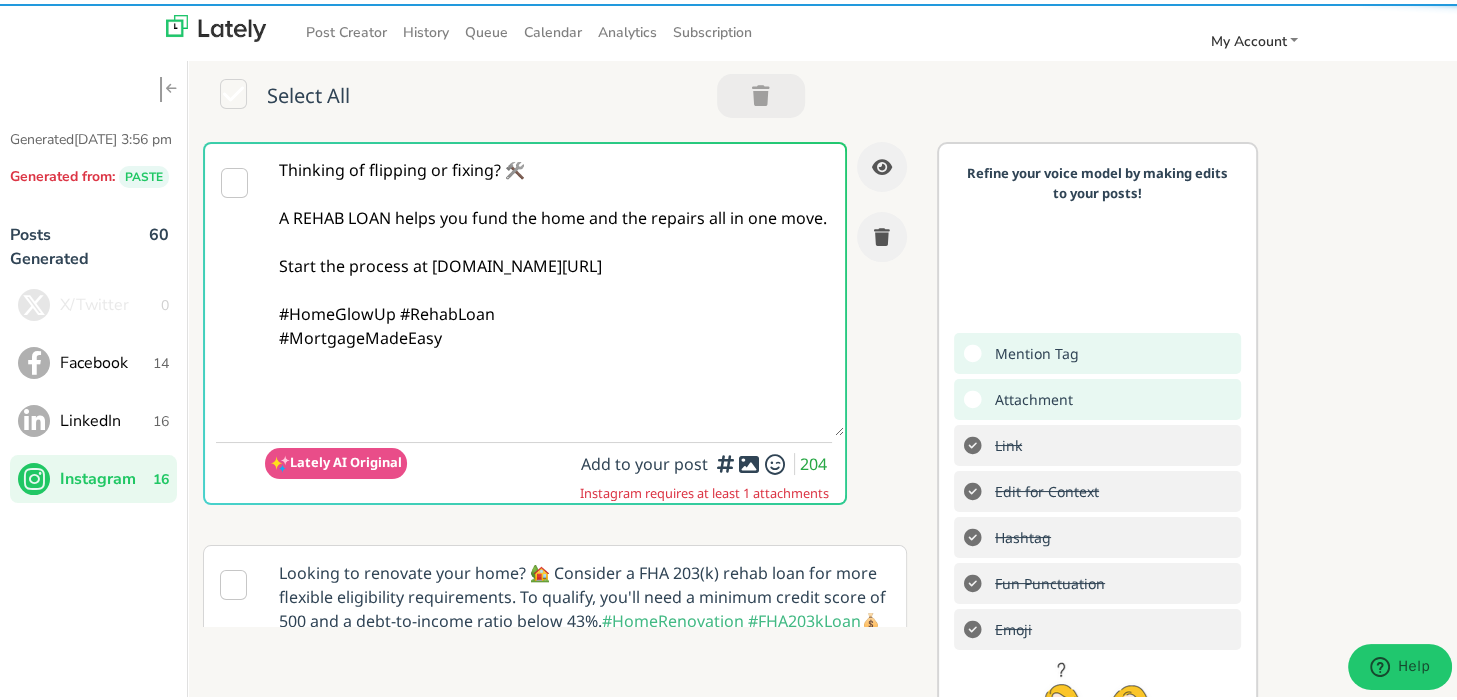 paste on "Follow Us On Our Social Media Platforms!
Facebook: [URL][DOMAIN_NAME]
LinkedIn: [URL][DOMAIN_NAME]
Instagram: [URL][DOMAIN_NAME][DOMAIN_NAME]" 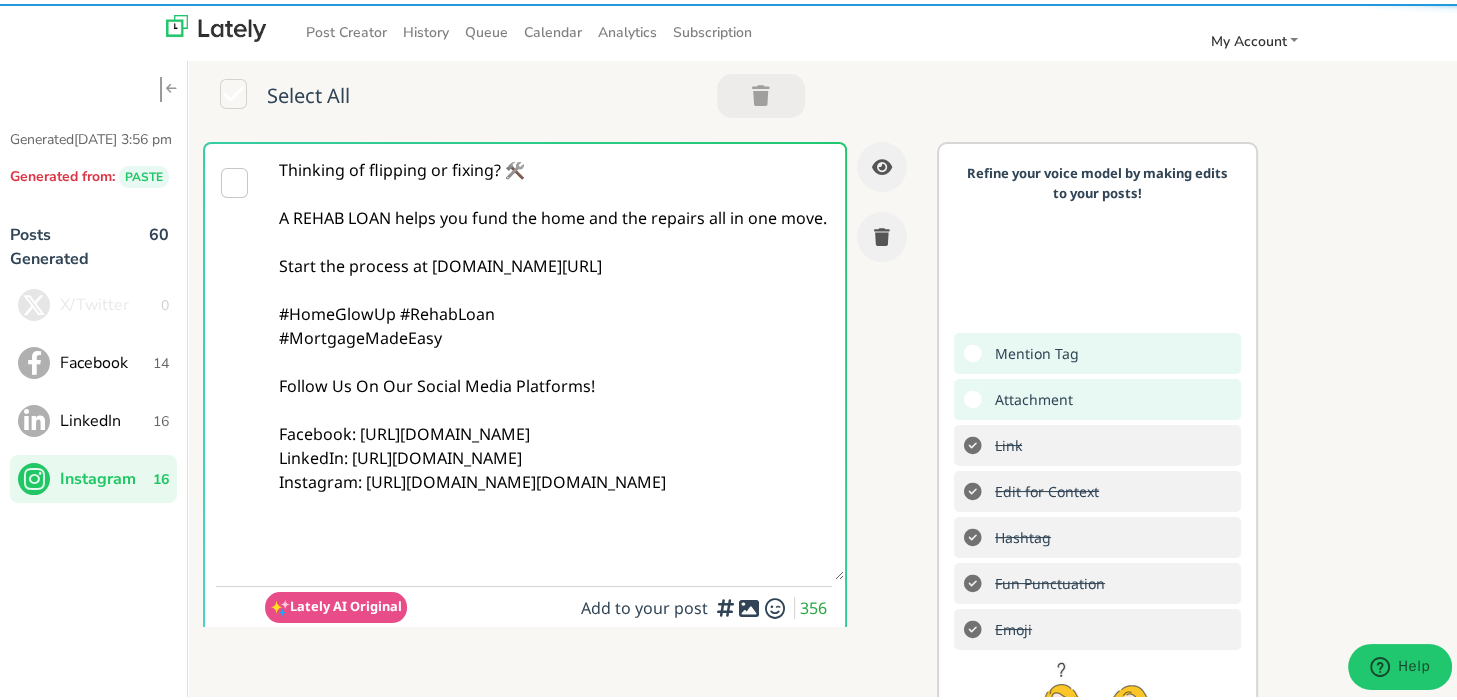 type on "Thinking of flipping or fixing? 🛠️
A REHAB LOAN helps you fund the home and the repairs all in one move.
Start the process at [DOMAIN_NAME][URL]
#HomeGlowUp #RehabLoan
#MortgageMadeEasy
Follow Us On Our Social Media Platforms!
Facebook: [URL][DOMAIN_NAME]
LinkedIn: [URL][DOMAIN_NAME]
Instagram: [URL][DOMAIN_NAME][DOMAIN_NAME]" 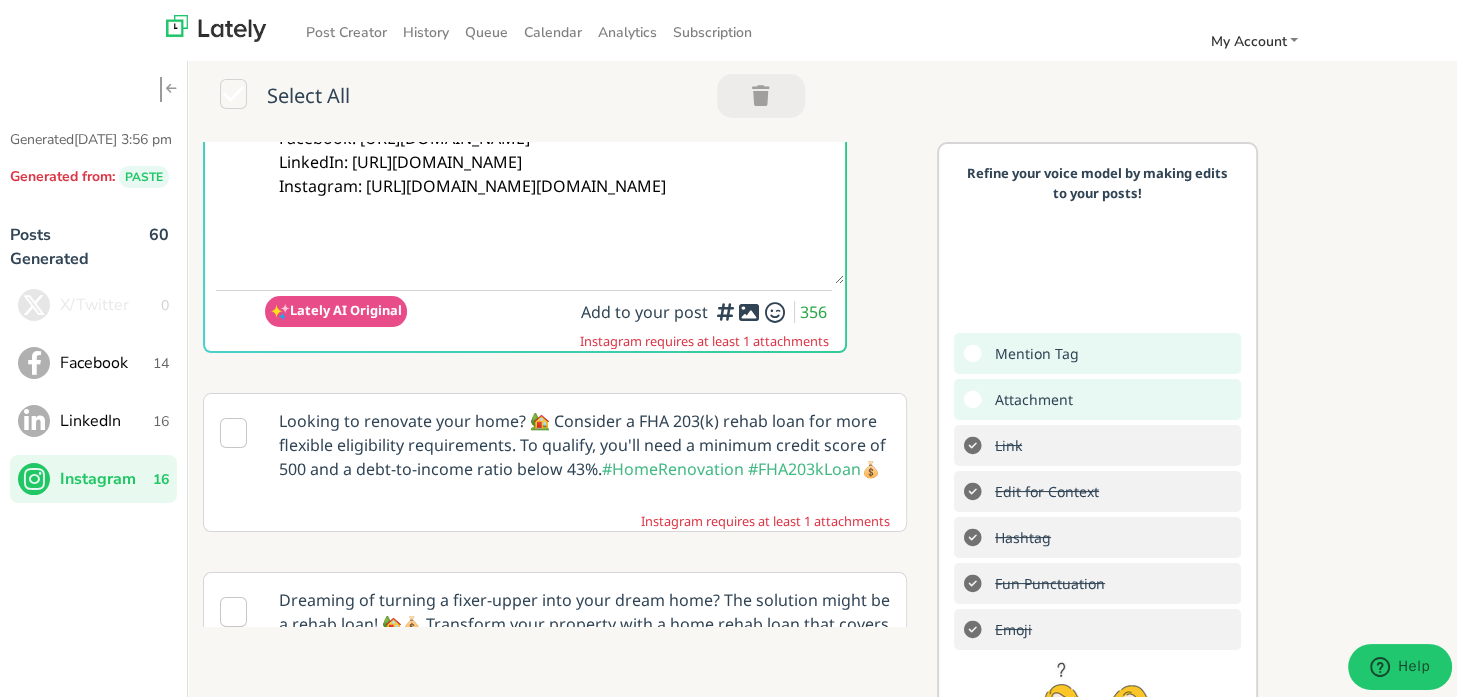scroll, scrollTop: 300, scrollLeft: 0, axis: vertical 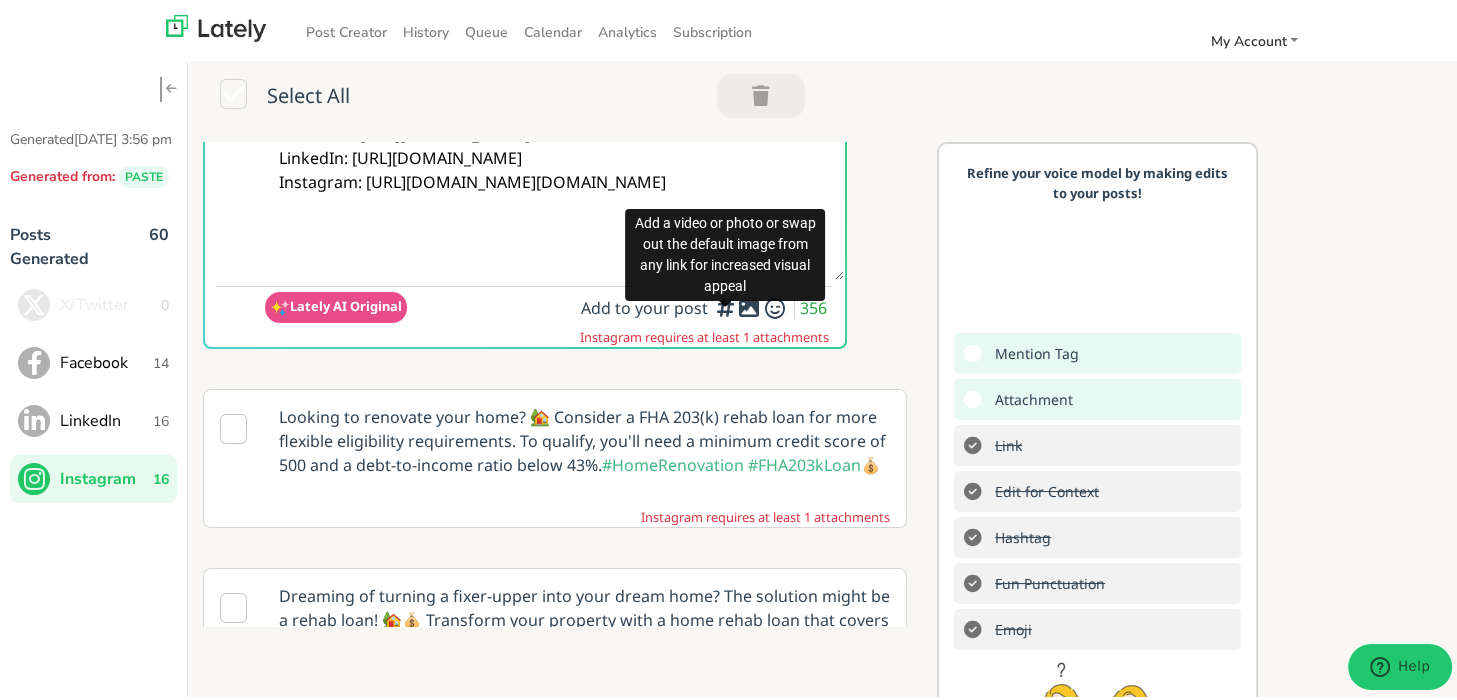 click at bounding box center (749, 304) 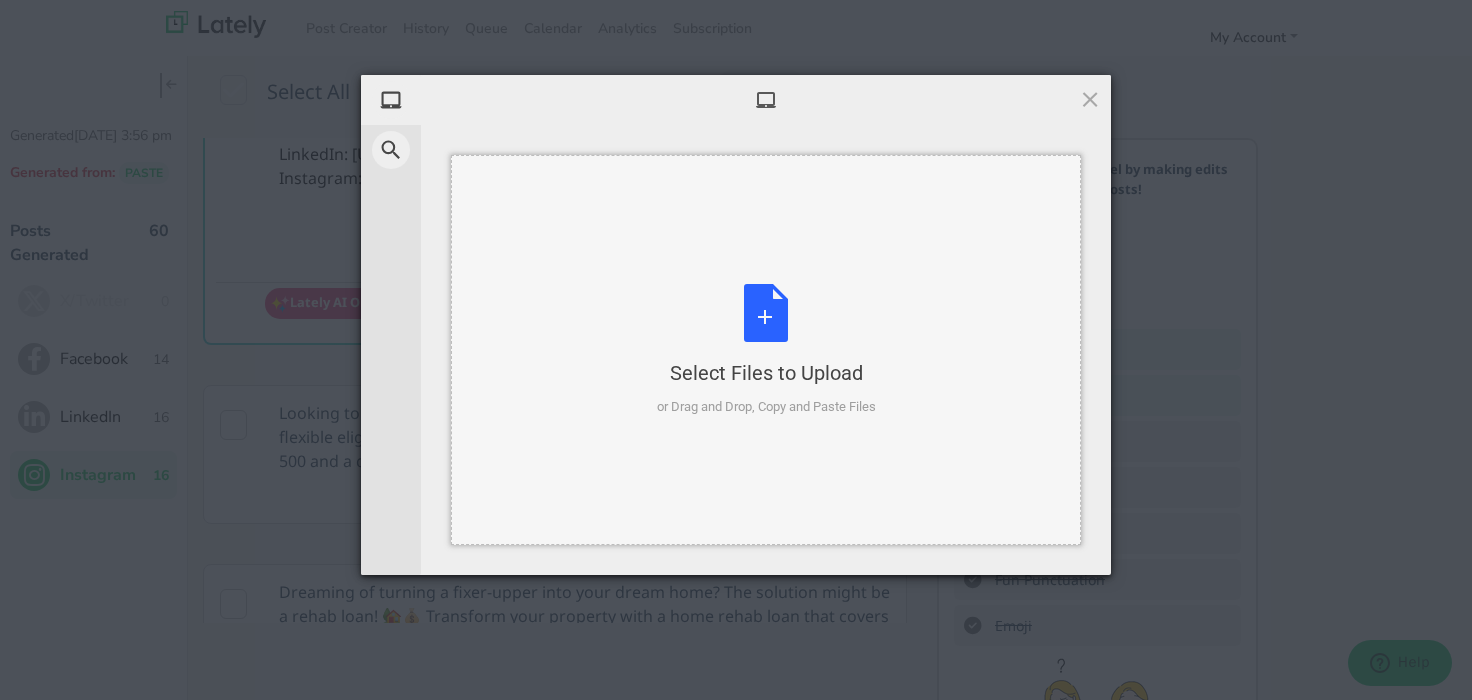 click on "Select Files to Upload
or Drag and Drop, Copy and Paste Files" at bounding box center (766, 350) 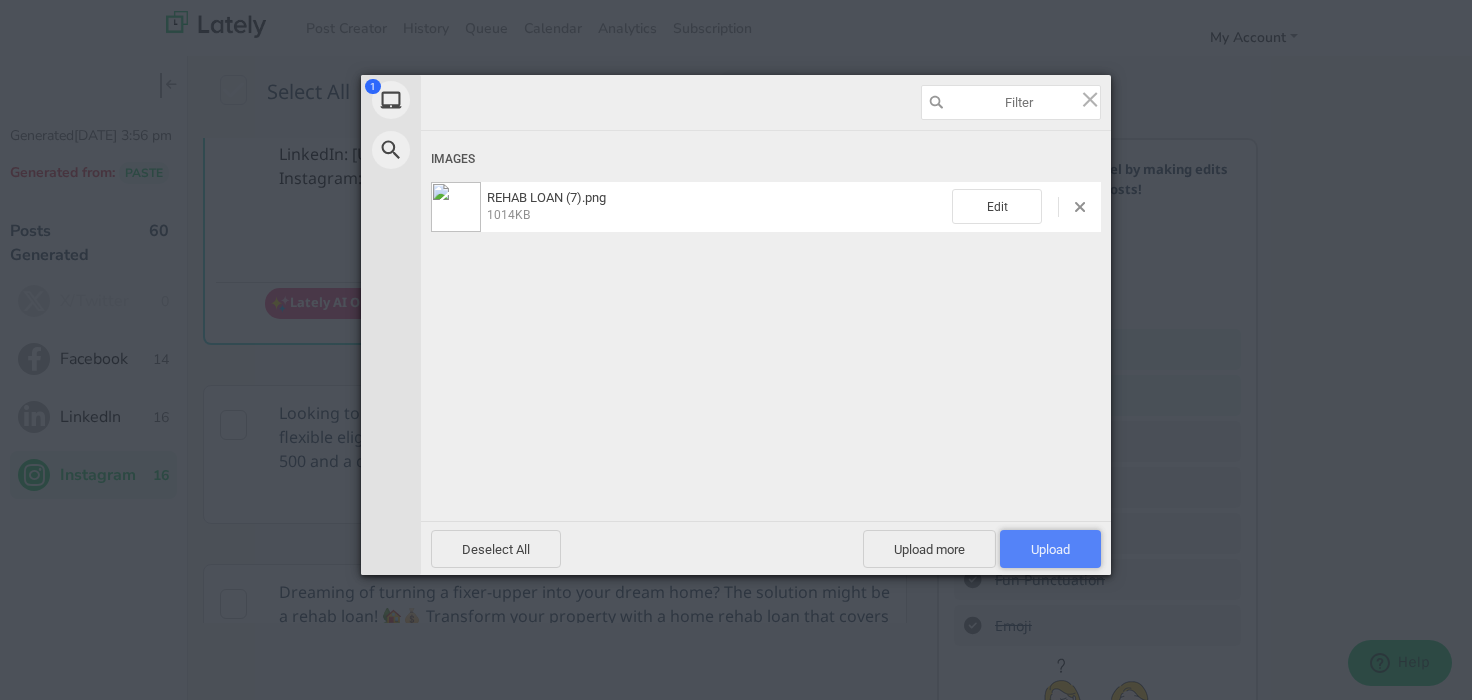 click on "Upload
1" at bounding box center [1050, 549] 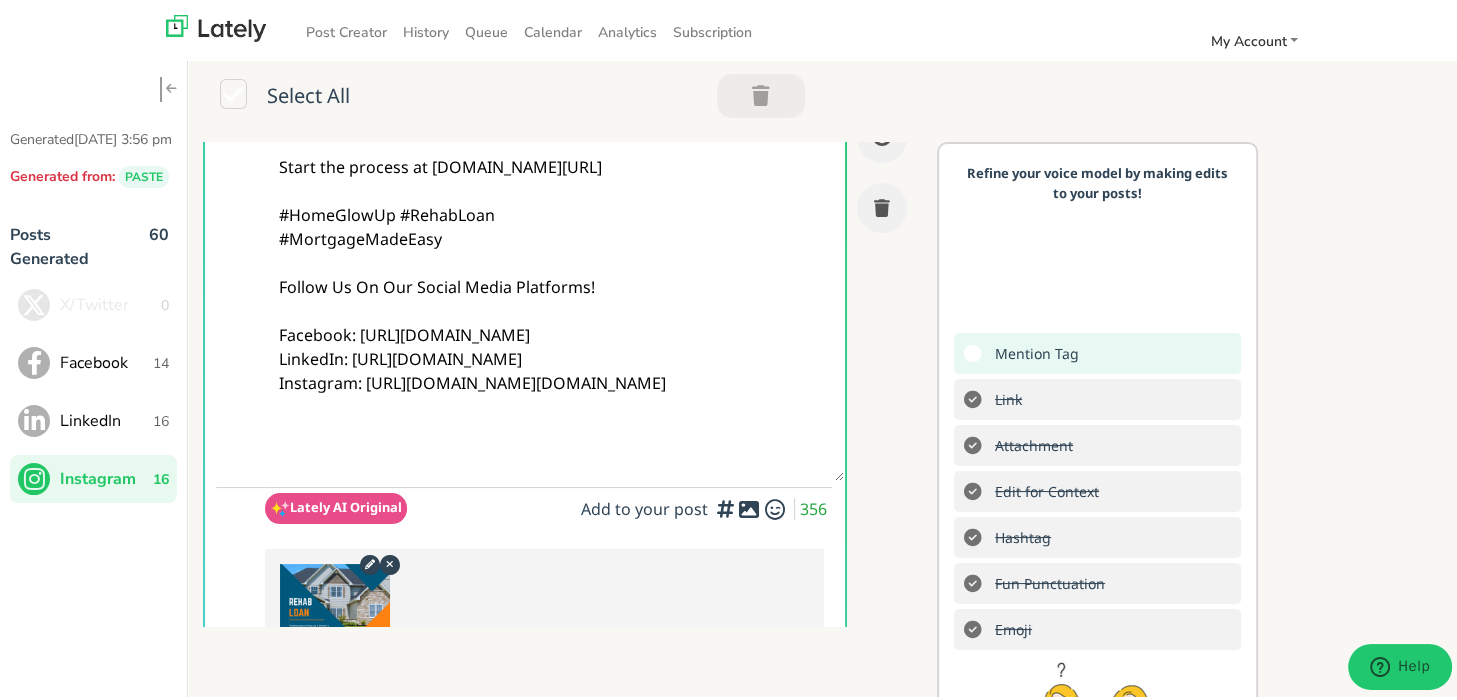 scroll, scrollTop: 0, scrollLeft: 0, axis: both 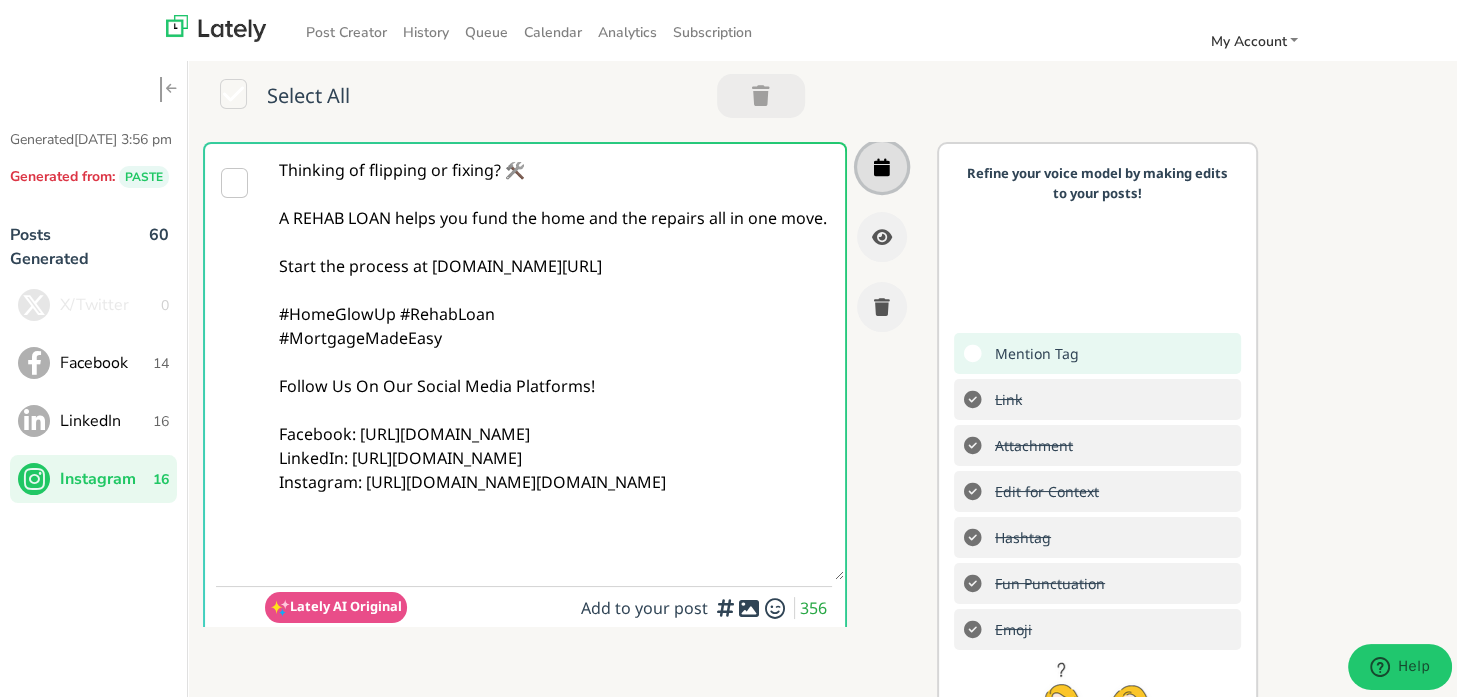 click at bounding box center [882, 163] 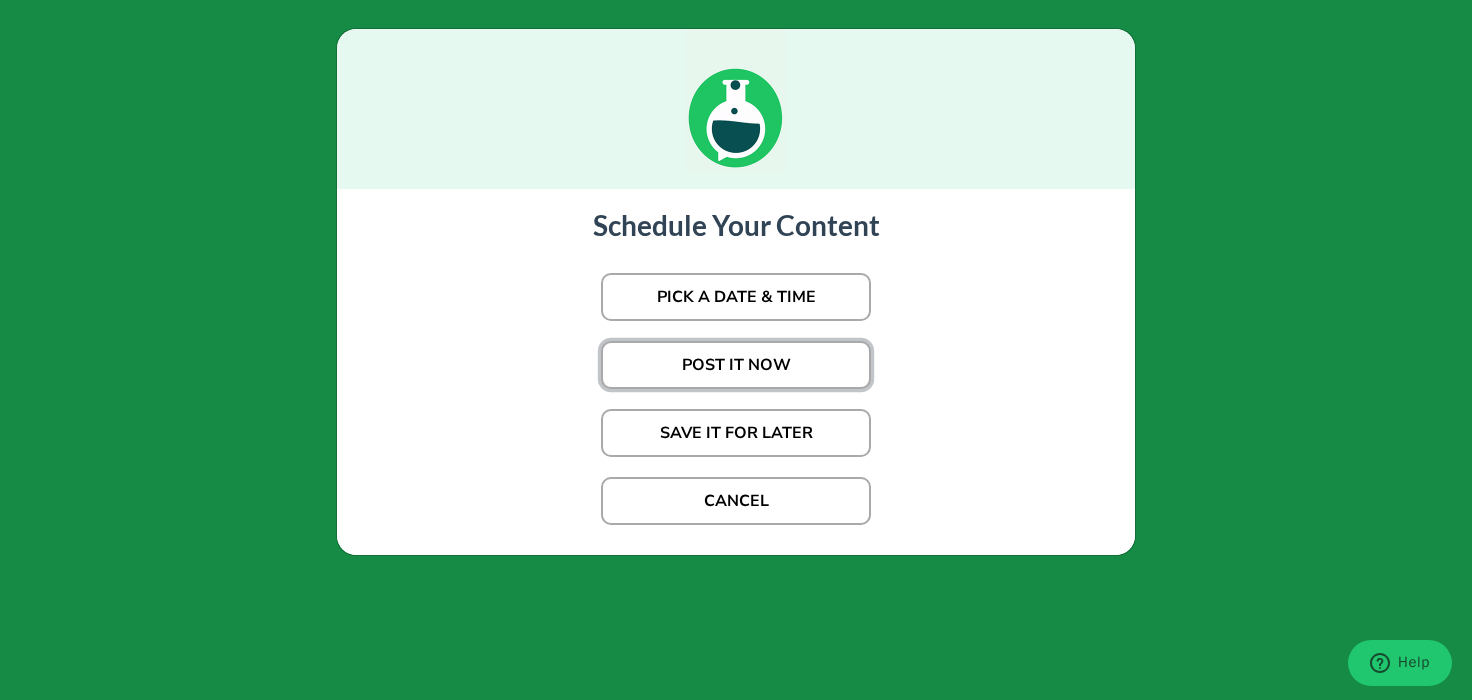click on "POST IT NOW" at bounding box center (736, 365) 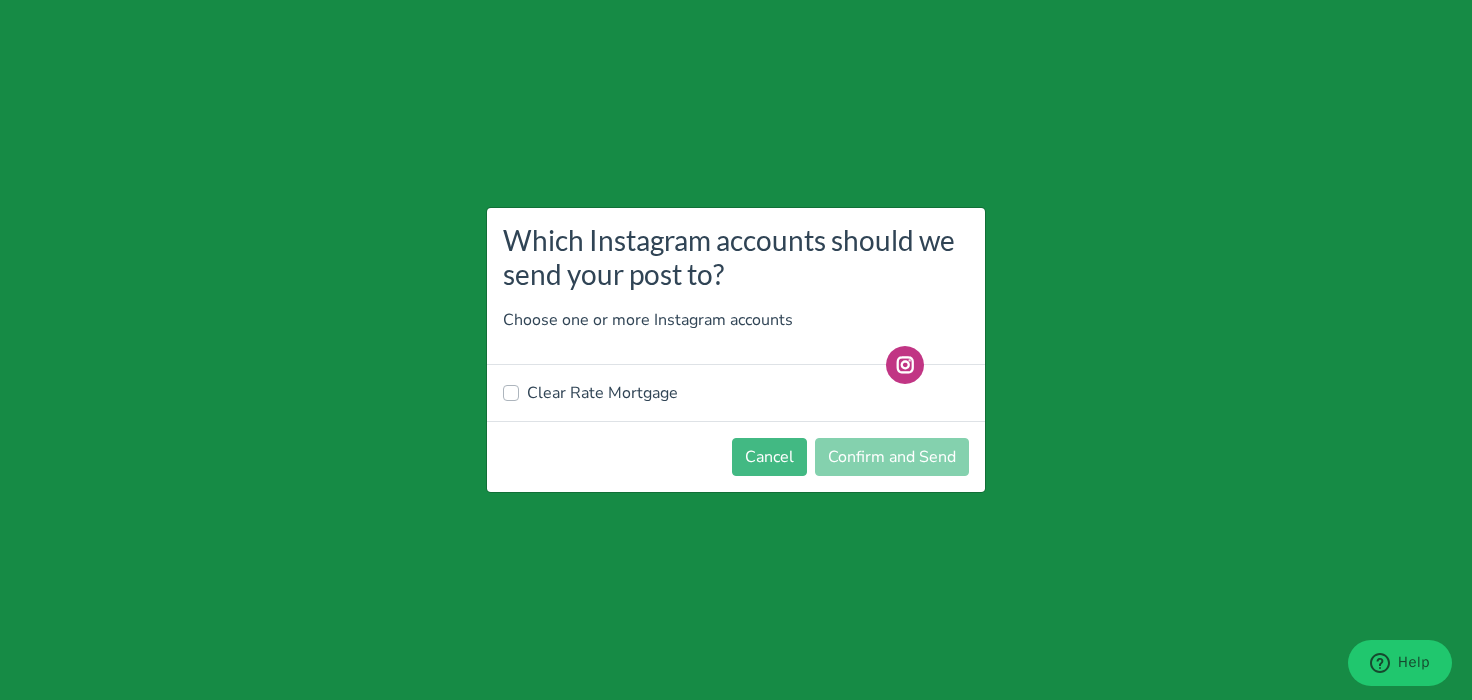 click on "Clear Rate Mortgage" at bounding box center (602, 393) 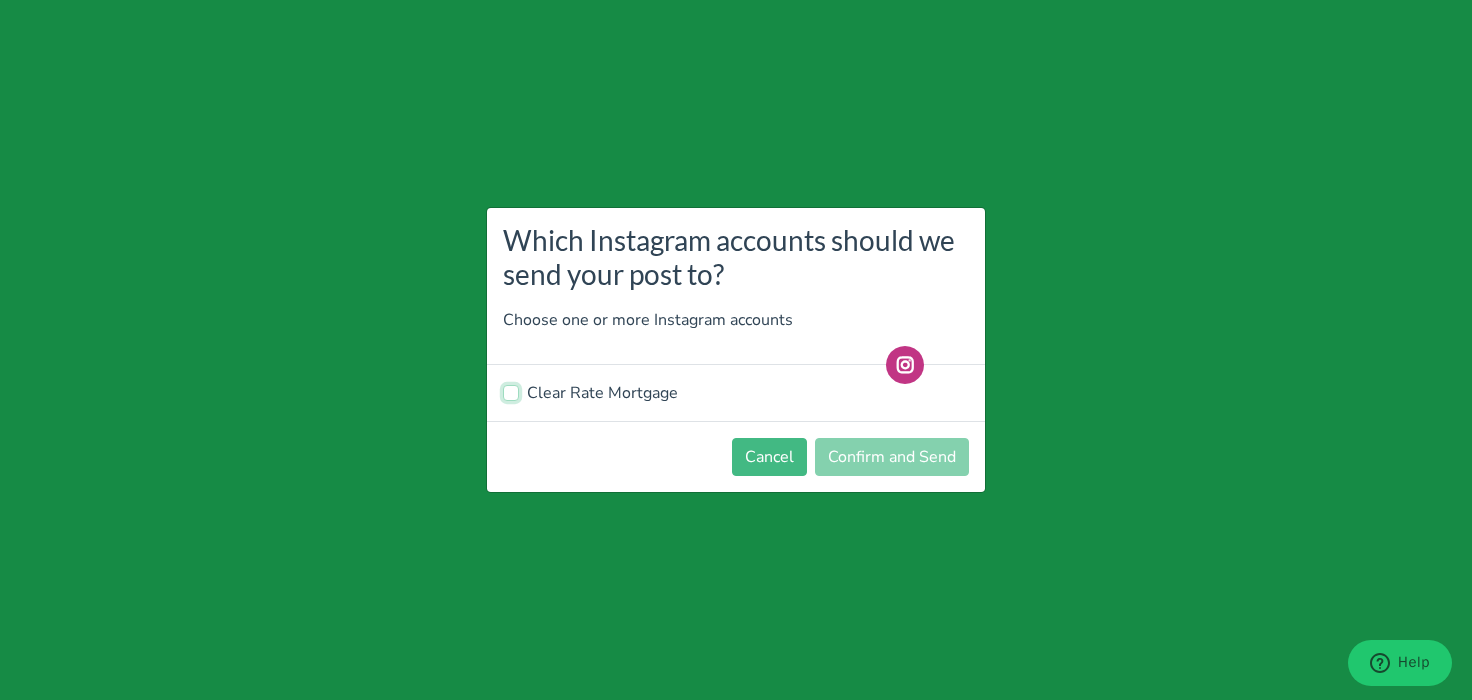 checkbox on "true" 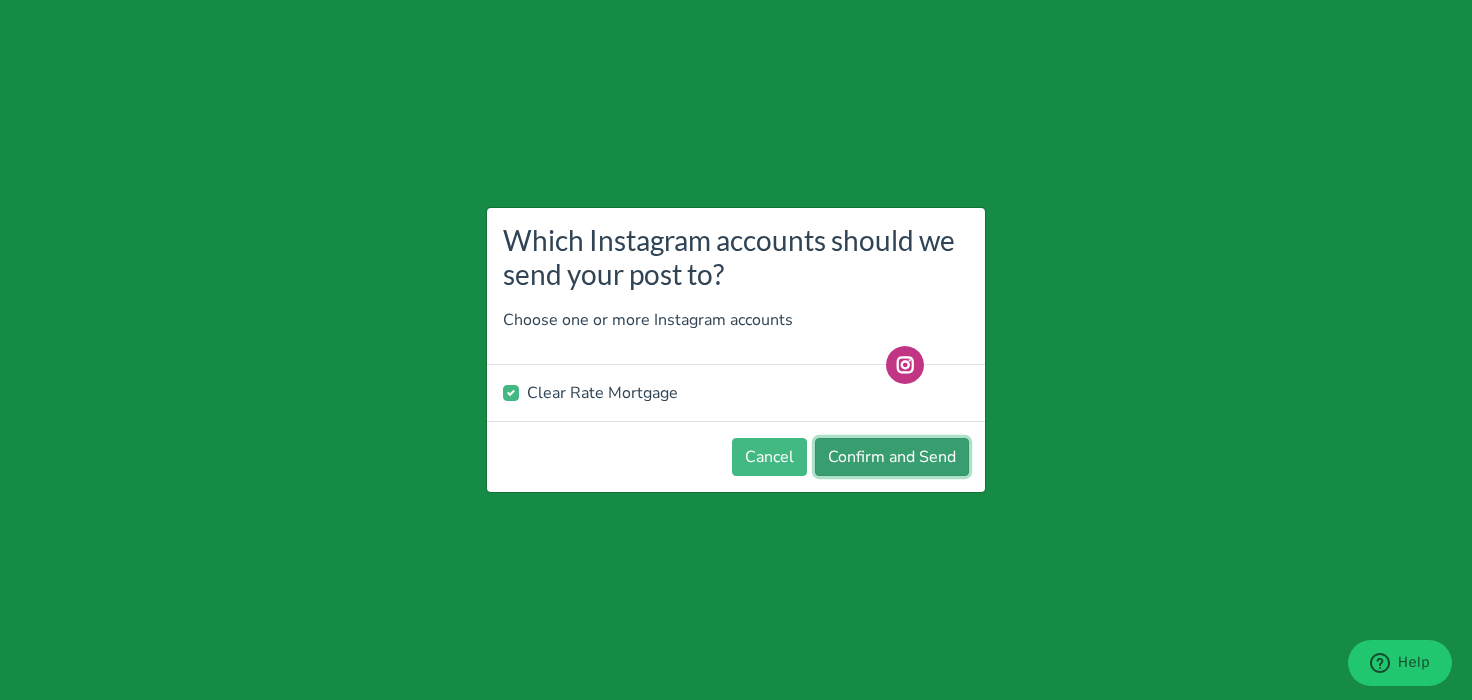 click on "Confirm and Send" at bounding box center [892, 457] 